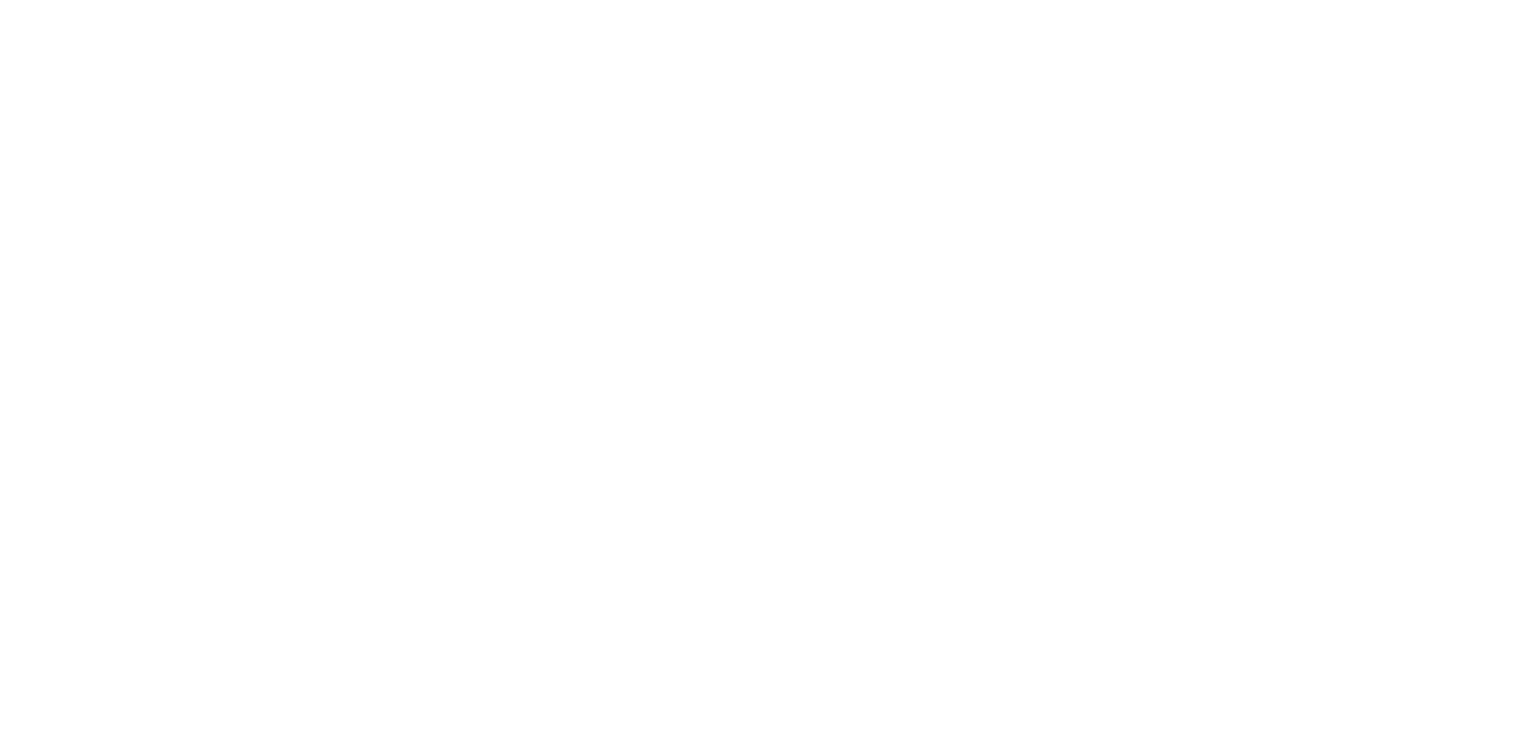 scroll, scrollTop: 0, scrollLeft: 0, axis: both 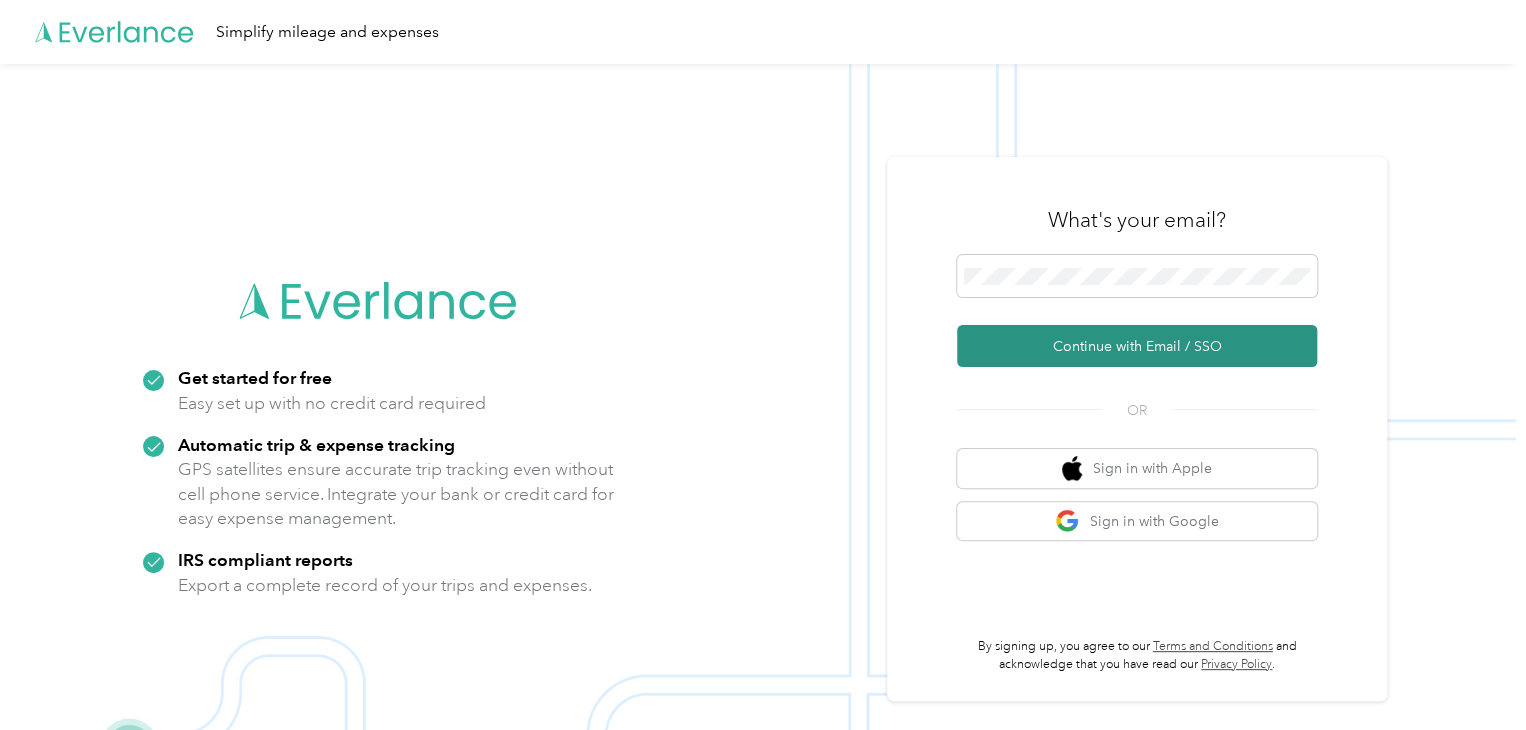click on "Continue with Email / SSO" at bounding box center (1137, 346) 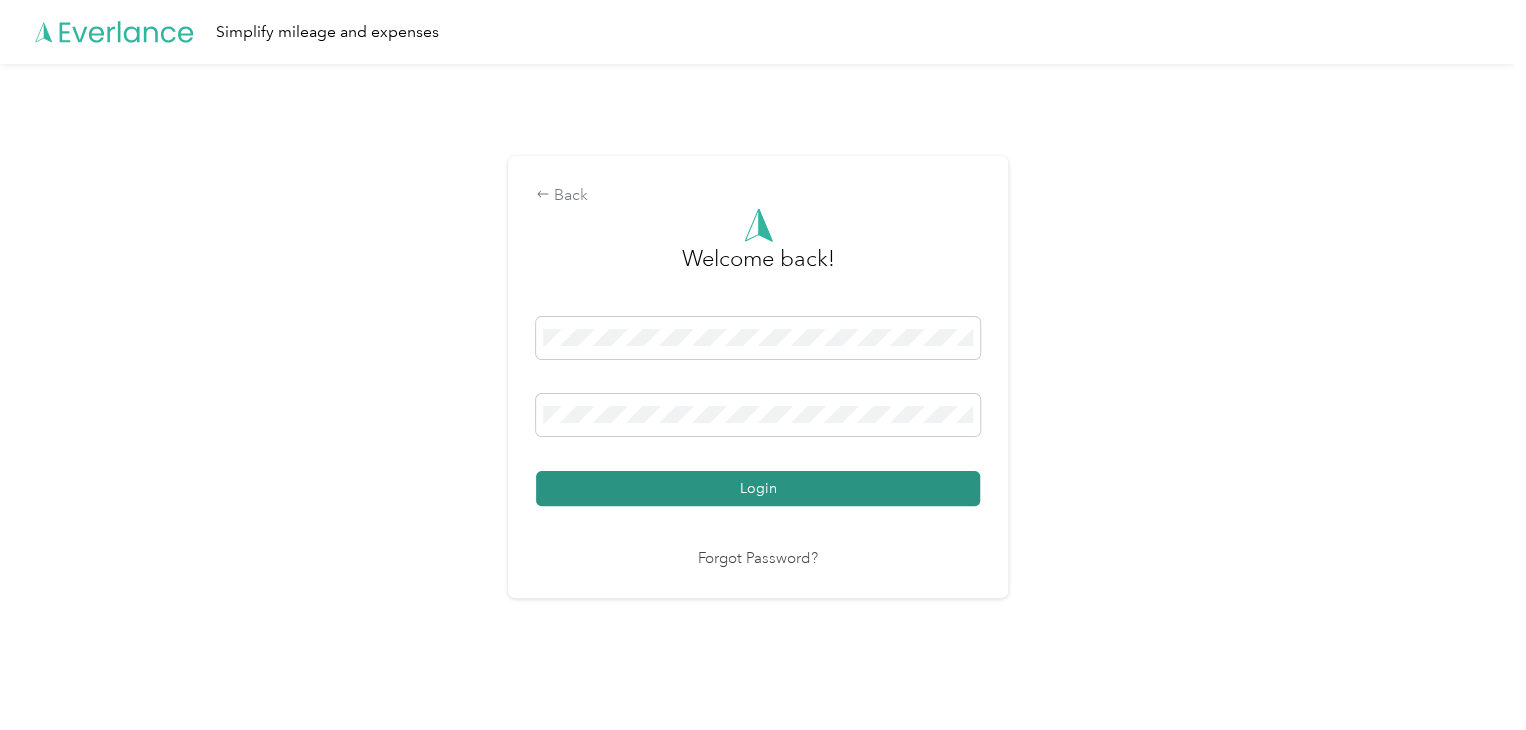 click on "Login" at bounding box center (758, 488) 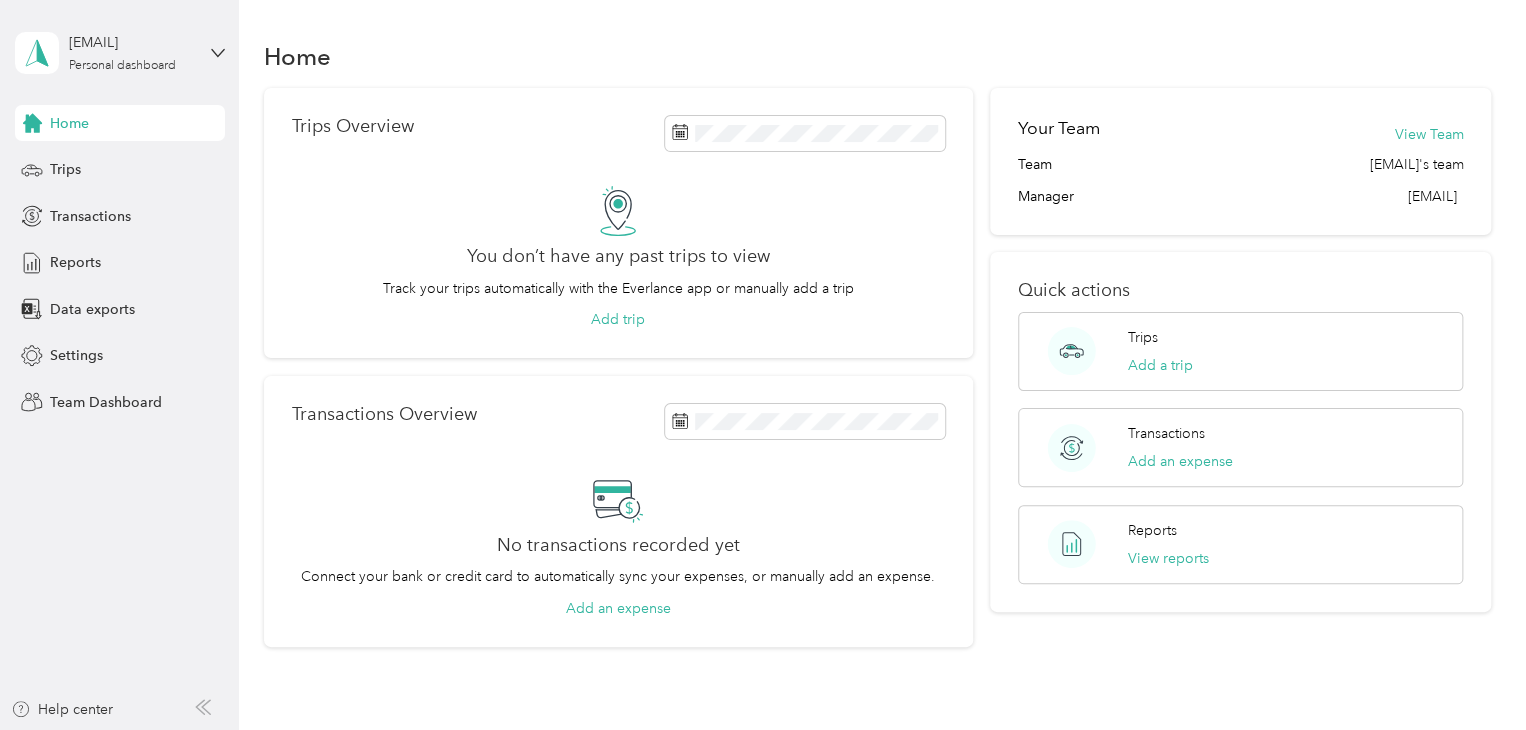 click on "Home Trips Overview You don’t have any past trips to view  Track your trips automatically with the Everlance app or manually add a trip Add trip Transactions Overview No transactions recorded yet Connect your bank or credit card to automatically sync your expenses, or manually add an expense. Add an expense Your Team View Team [EMAIL]'s team Manager [EMAIL] Quick actions Trips Add a trip Transactions Add an expense Reports View reports" at bounding box center [877, 377] 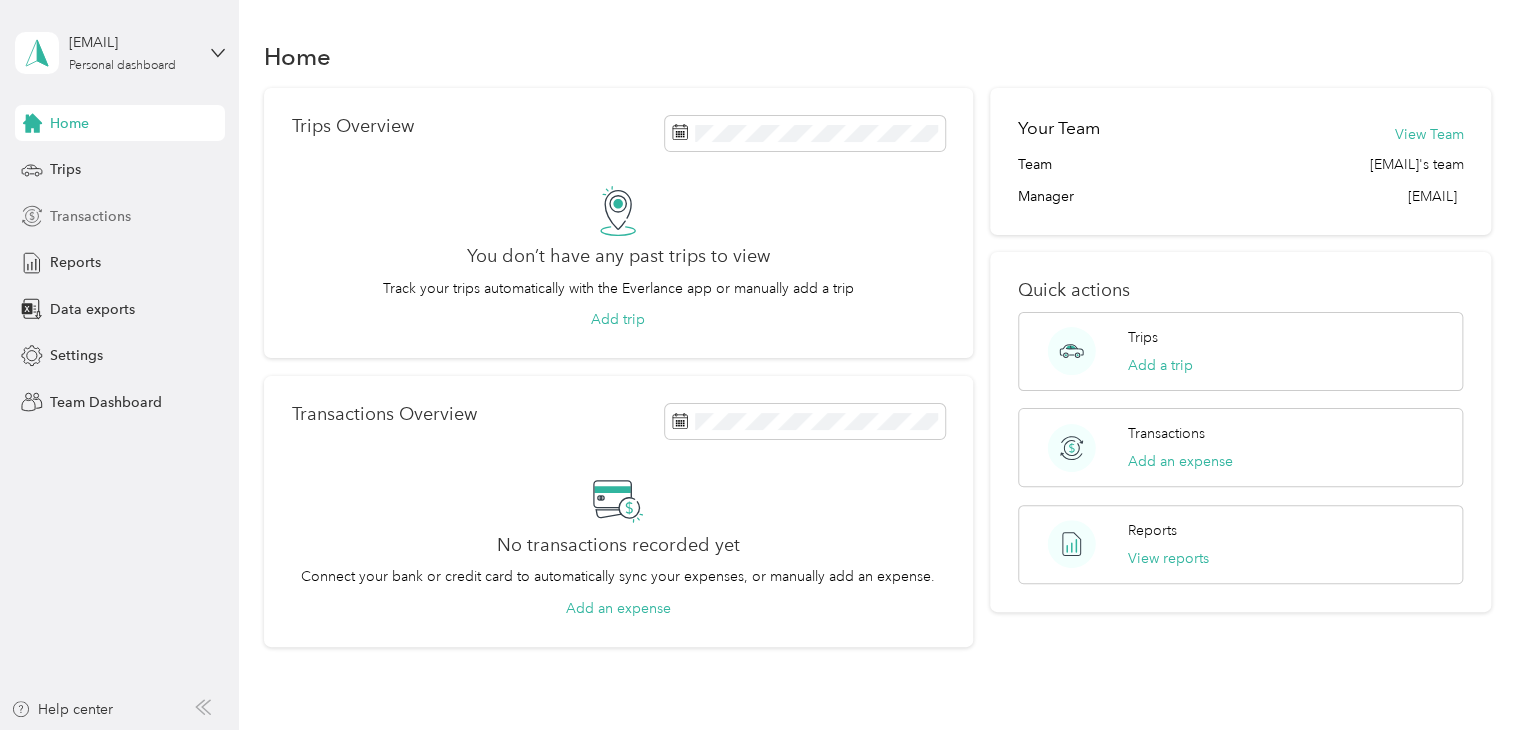 click on "Transactions" at bounding box center (90, 216) 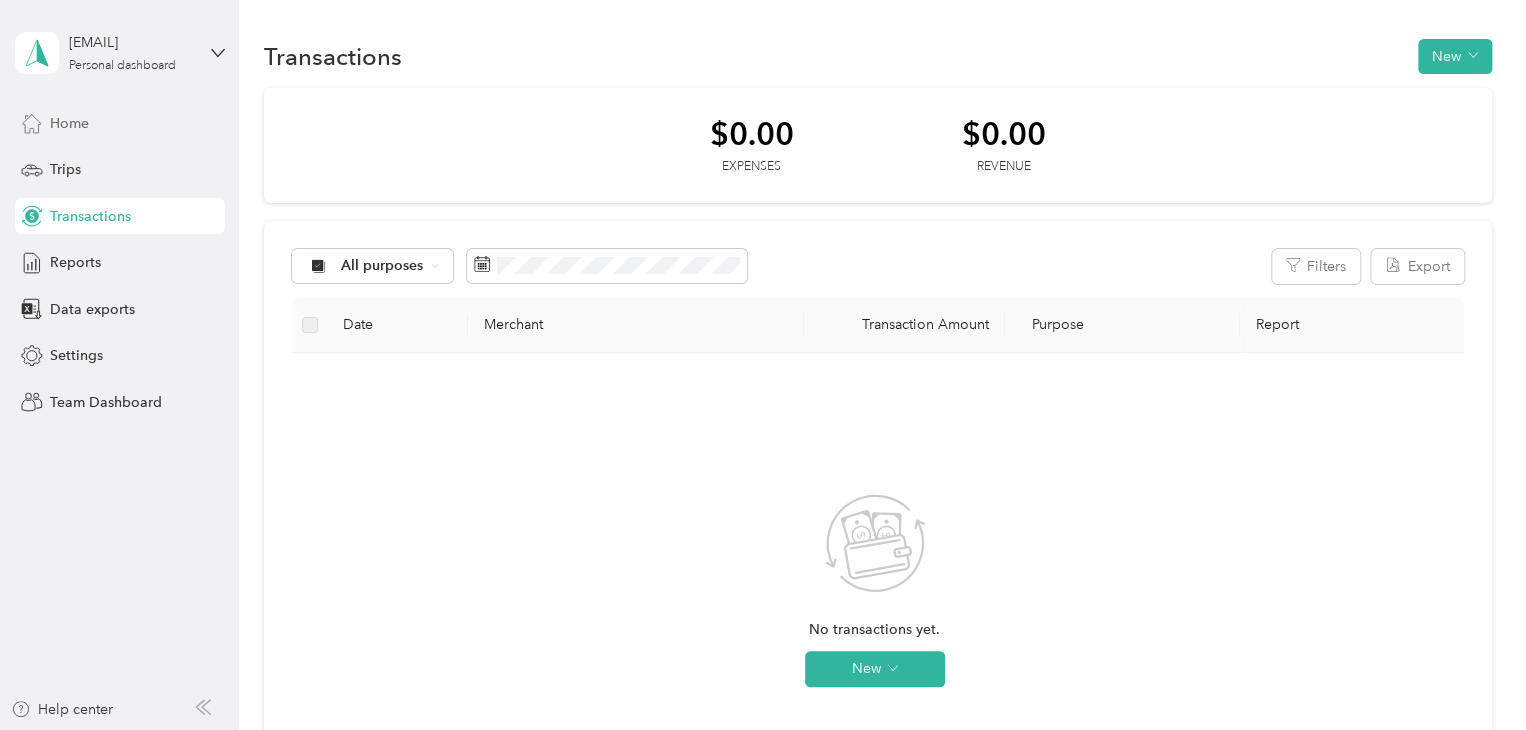 click on "Home" at bounding box center (69, 123) 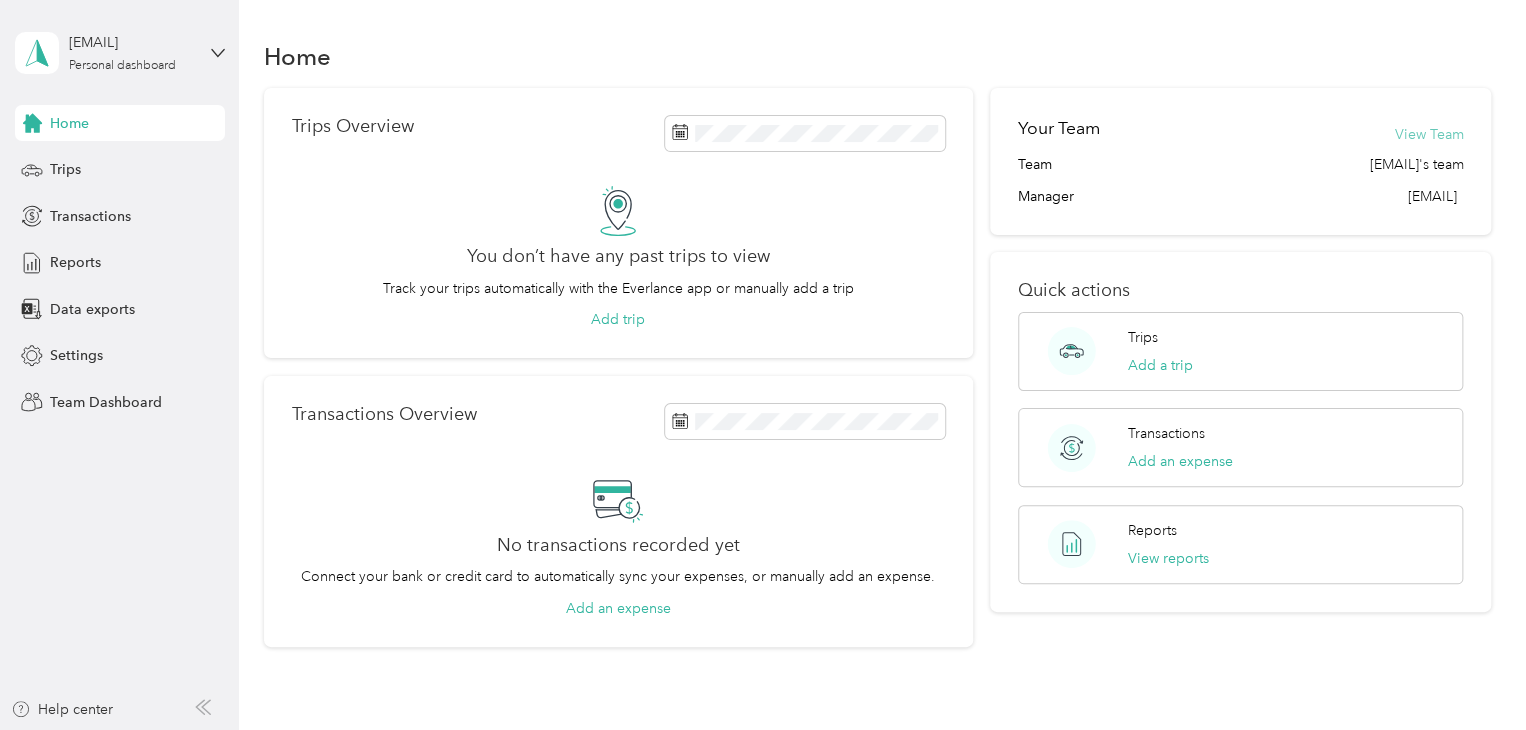 click on "View Team" at bounding box center (1428, 134) 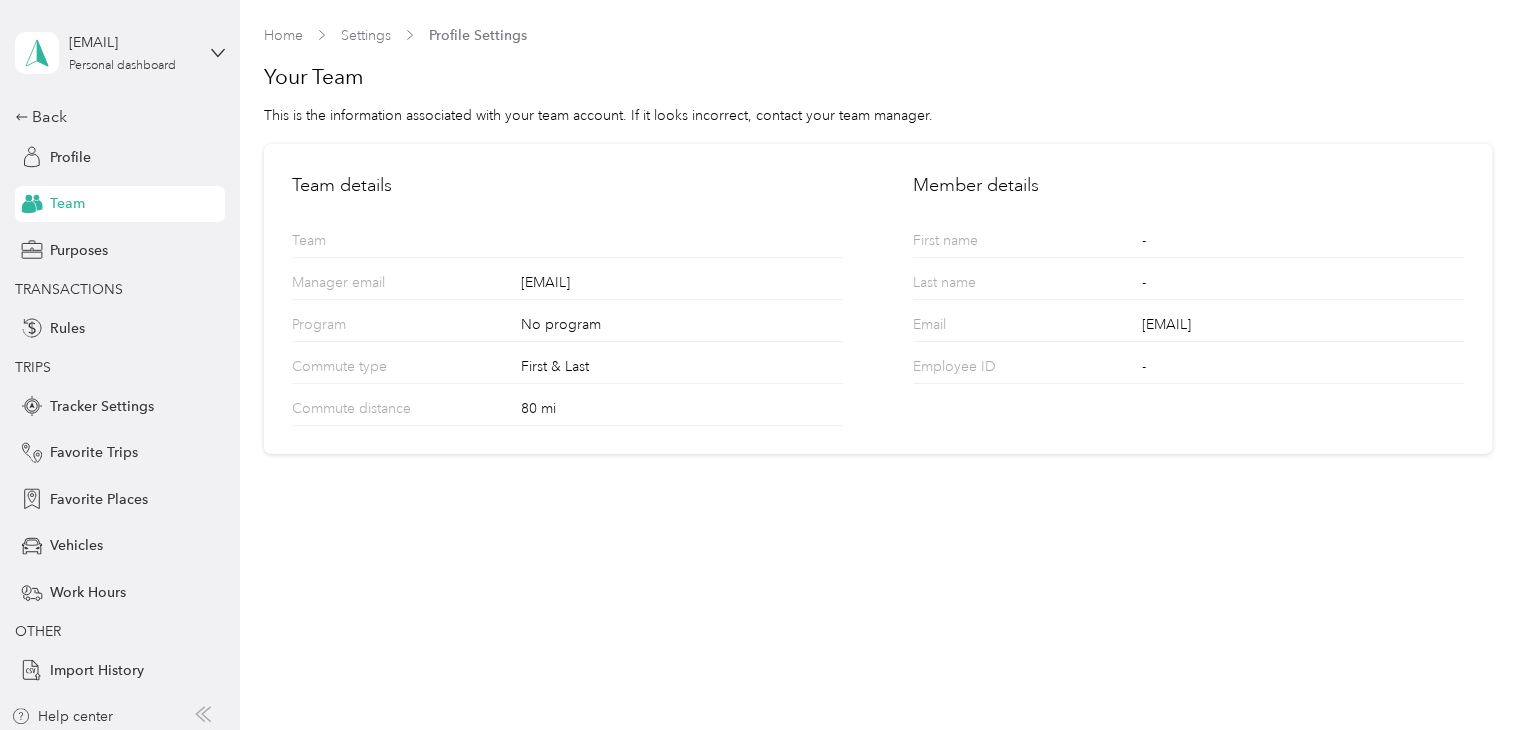 click on "Home Settings Profile Settings Your Team This is the information associated with your team account. If it looks incorrect, contact your team manager. Team details Team Manager email [EMAIL] Program No program Commute type First & Last Commute distance 80 mi Member details First name - Last name - Email [EMAIL] Employee ID -" at bounding box center [877, 365] 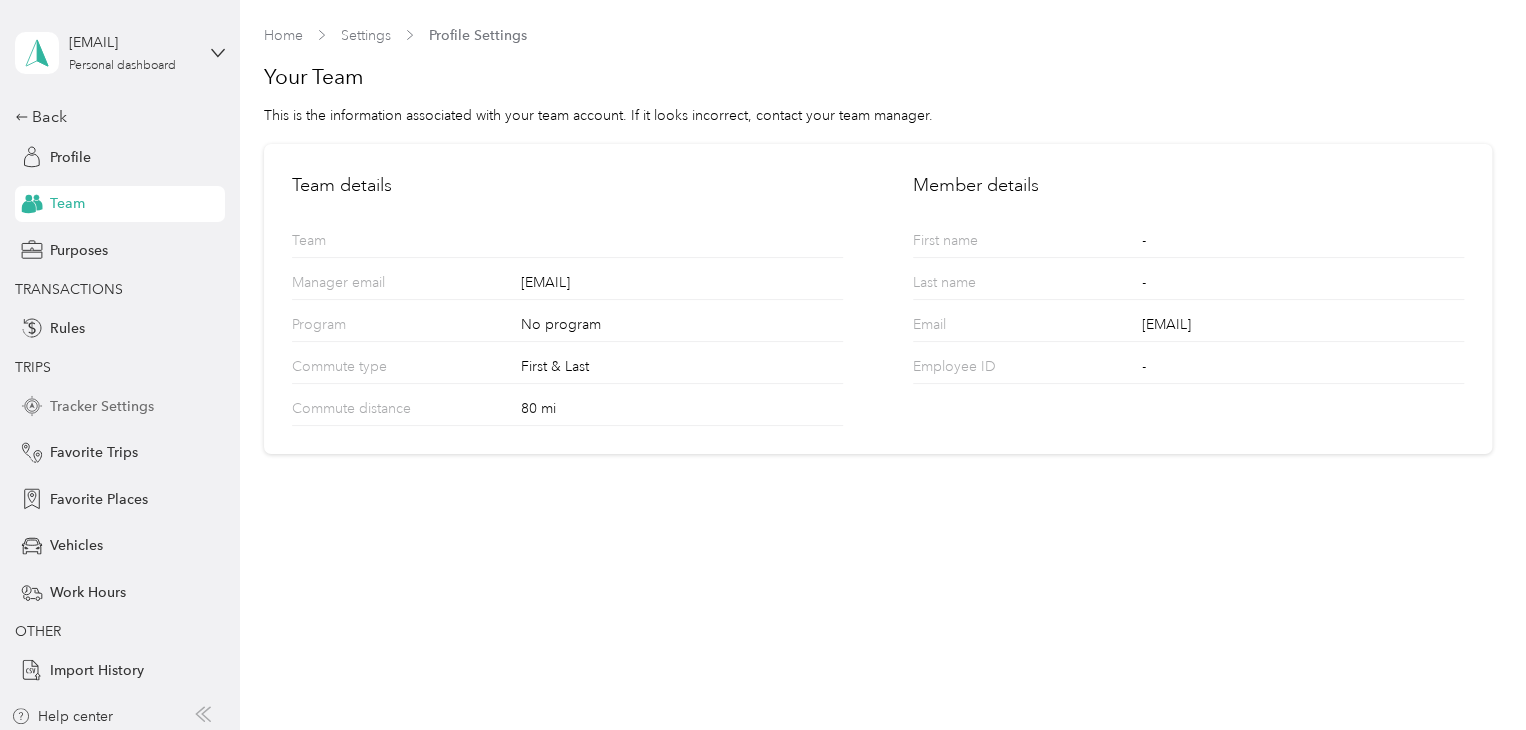 click on "Tracker Settings" at bounding box center (102, 406) 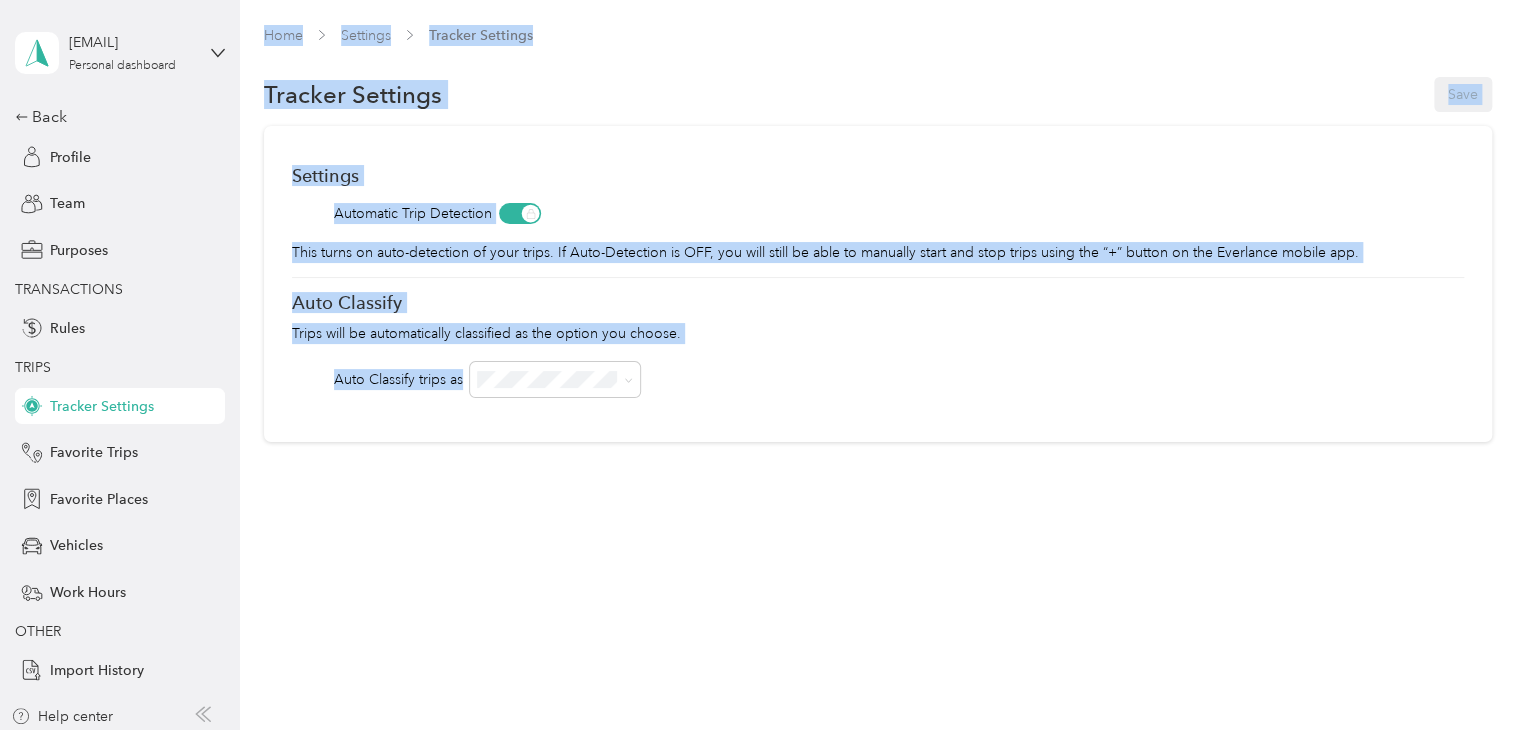 scroll, scrollTop: 8, scrollLeft: 0, axis: vertical 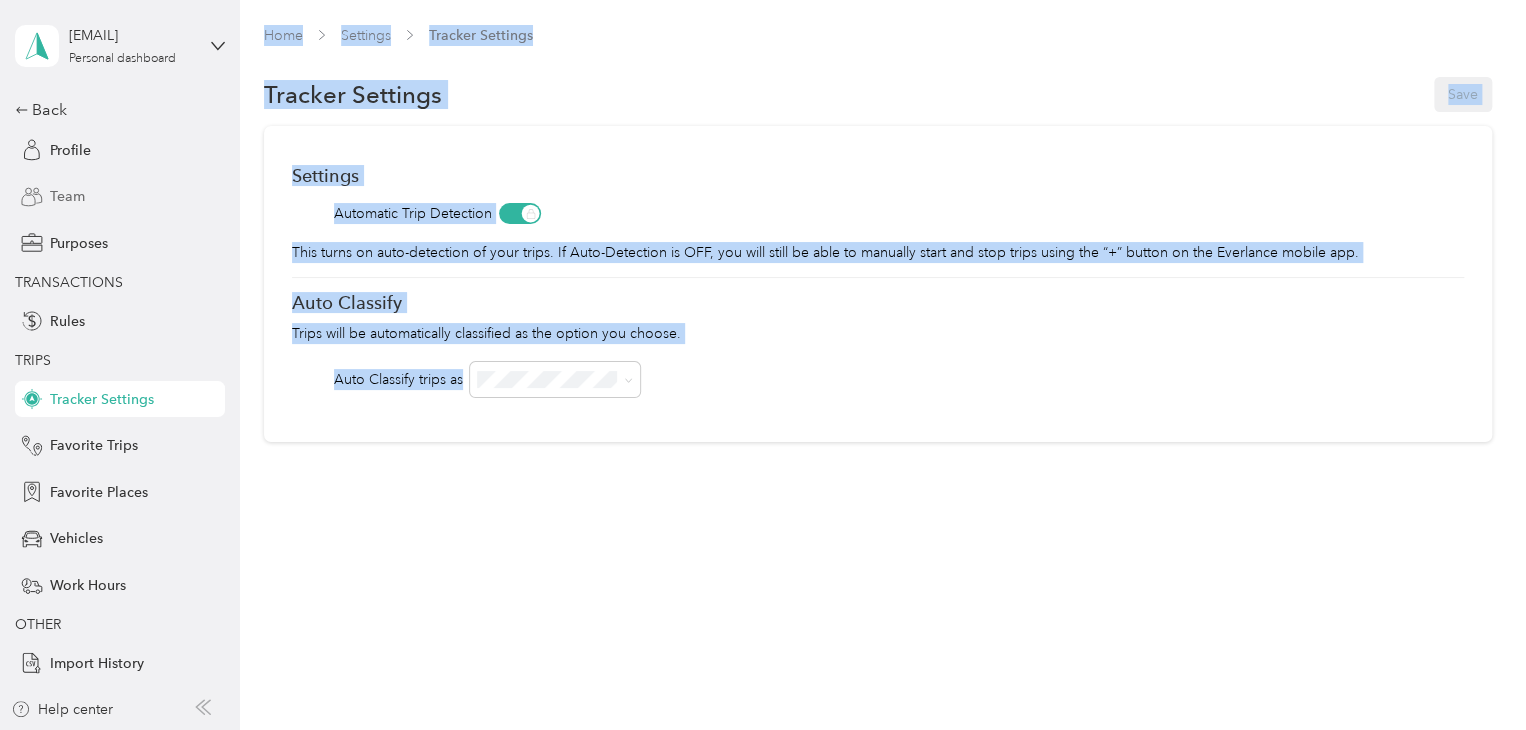 click on "Team" at bounding box center (67, 196) 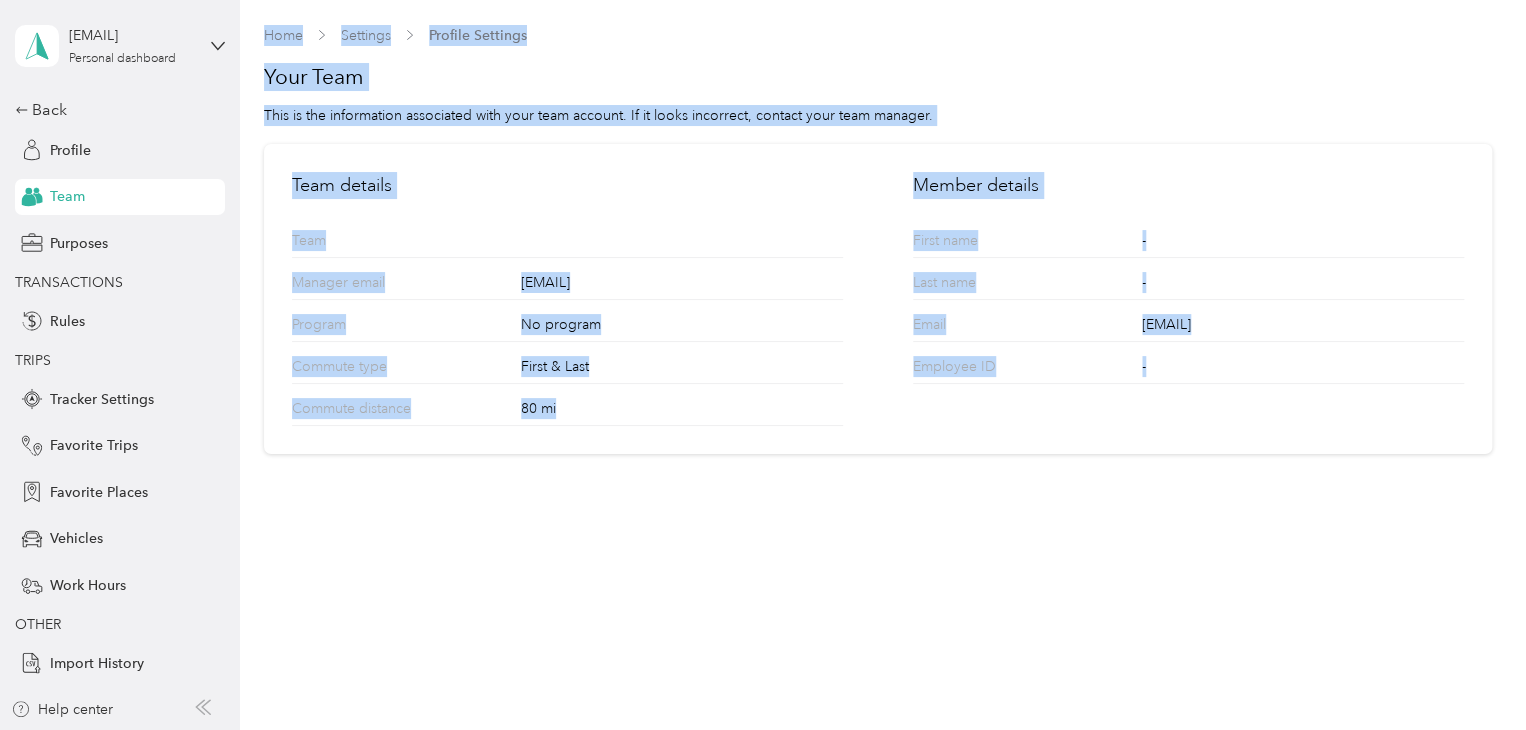 click on "Home Settings Profile Settings Your Team This is the information associated with your team account. If it looks incorrect, contact your team manager. Team details Team Manager email [EMAIL] Program No program Commute type First & Last Commute distance 80 mi Member details First name - Last name - Email [EMAIL] Employee ID -" at bounding box center (877, 365) 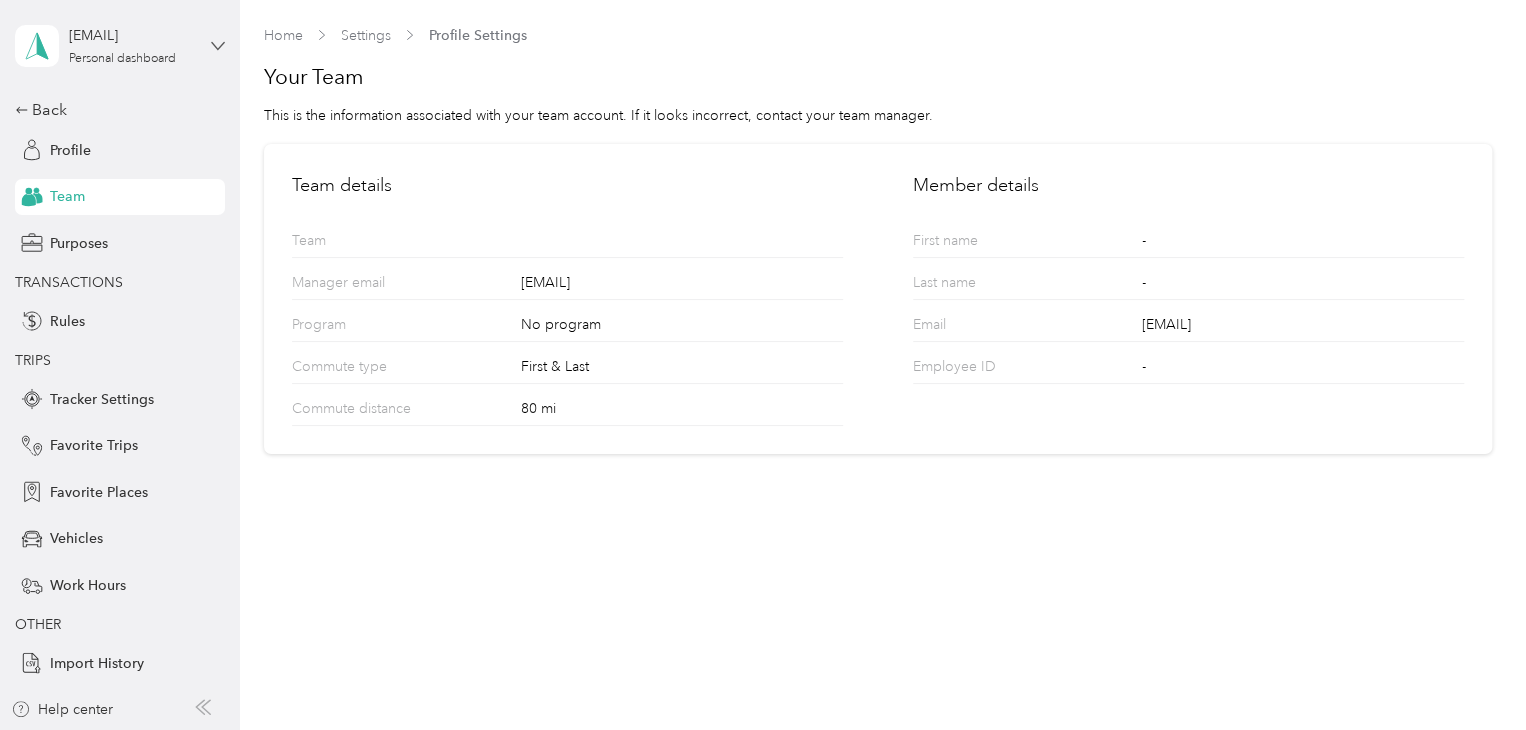click 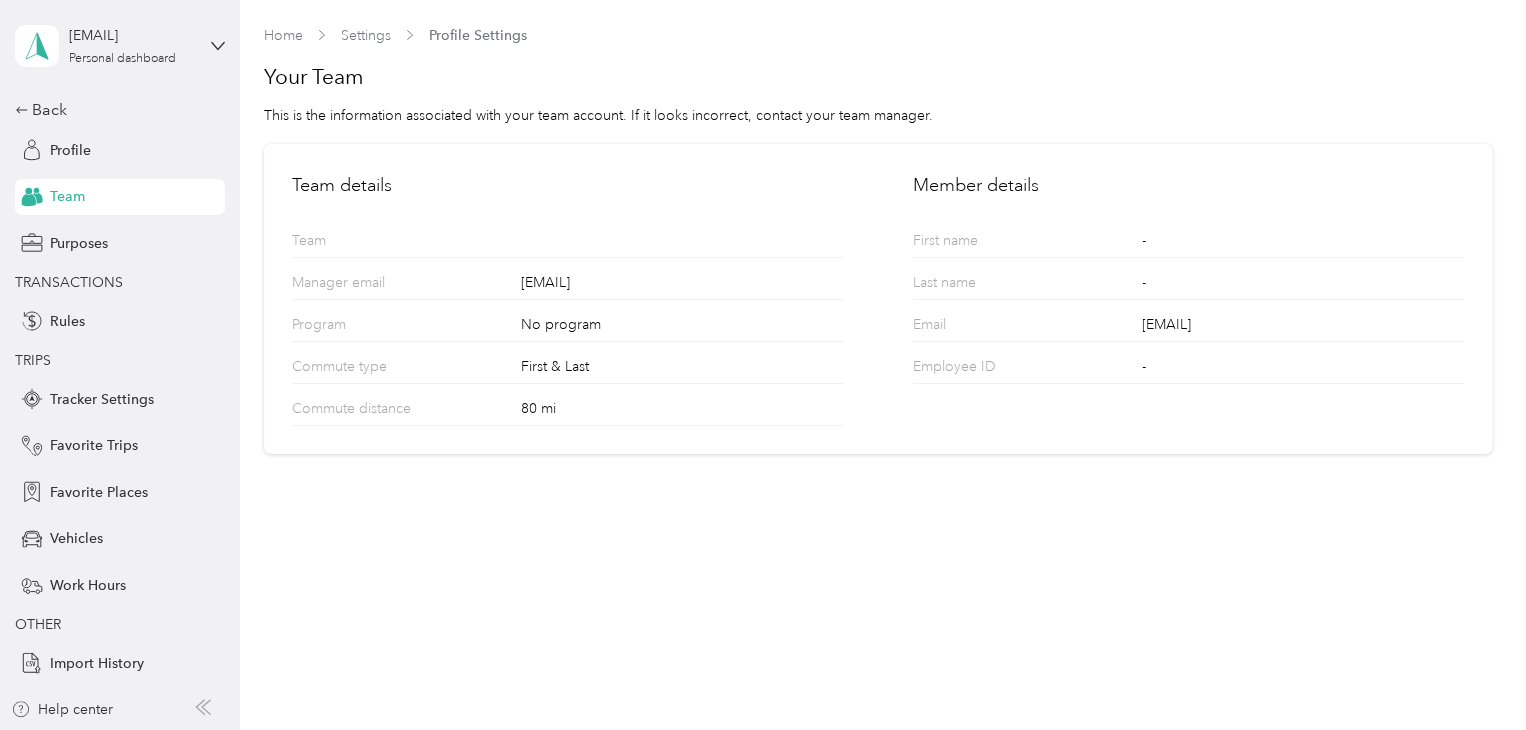 click on "Team dashboard" at bounding box center [78, 152] 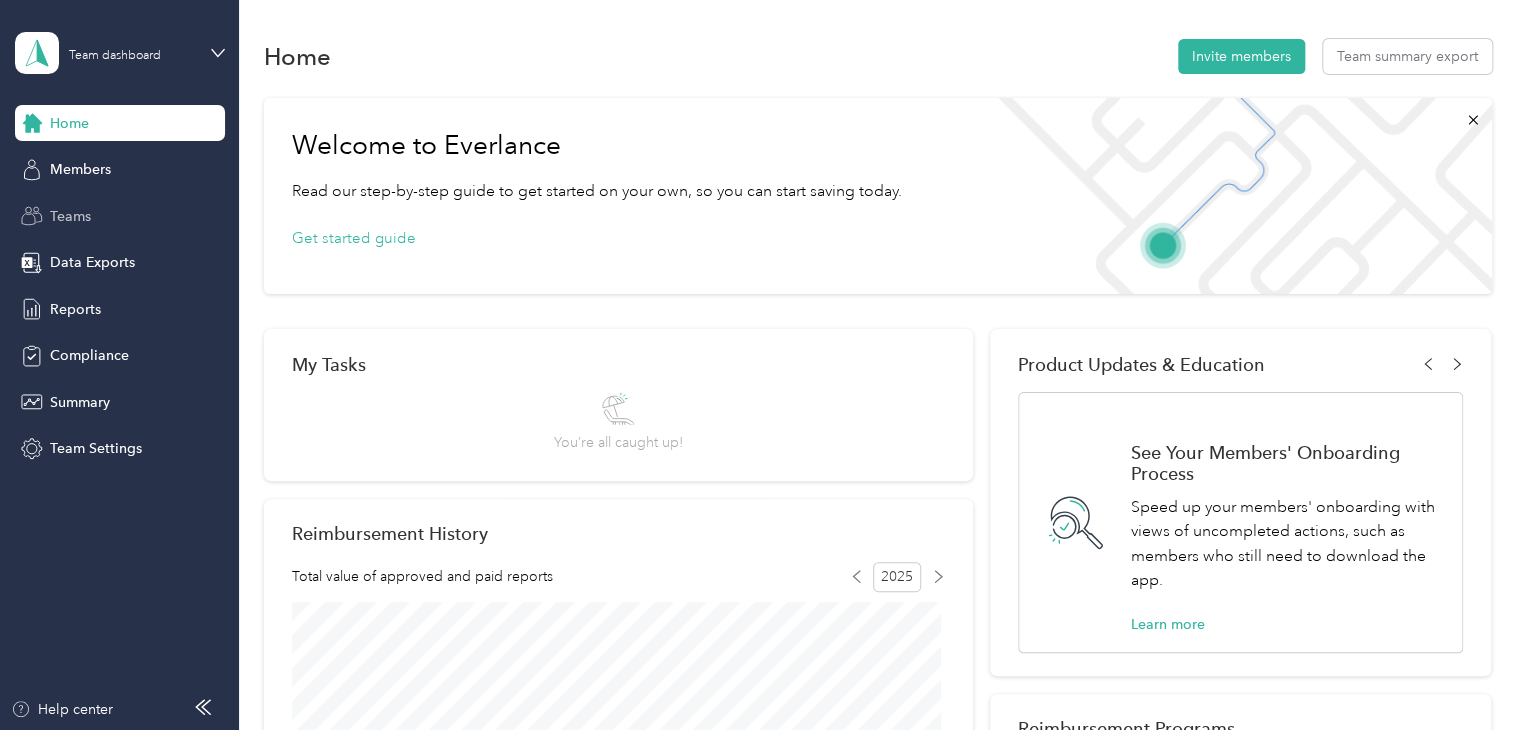 click on "Teams" at bounding box center [70, 216] 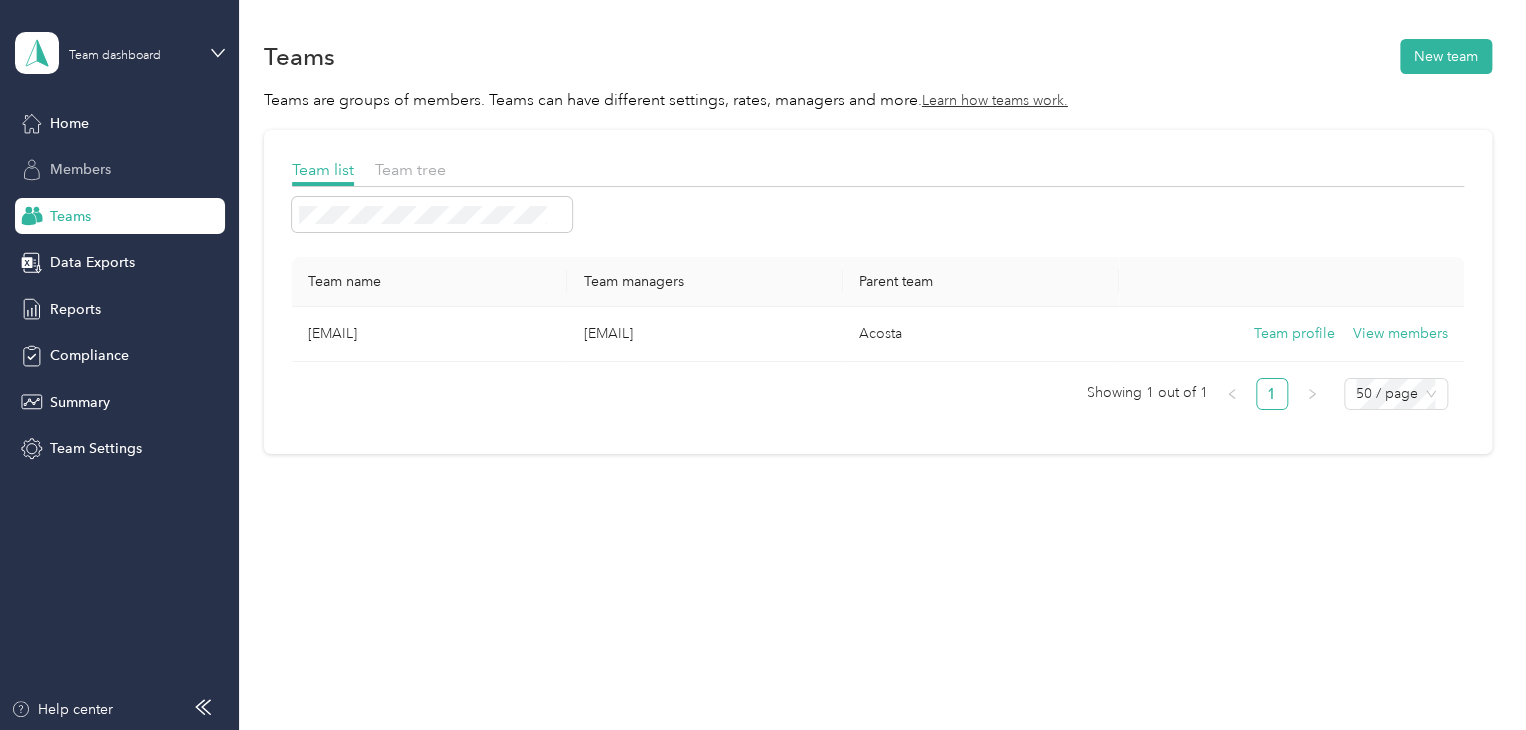 click on "Members" at bounding box center [80, 169] 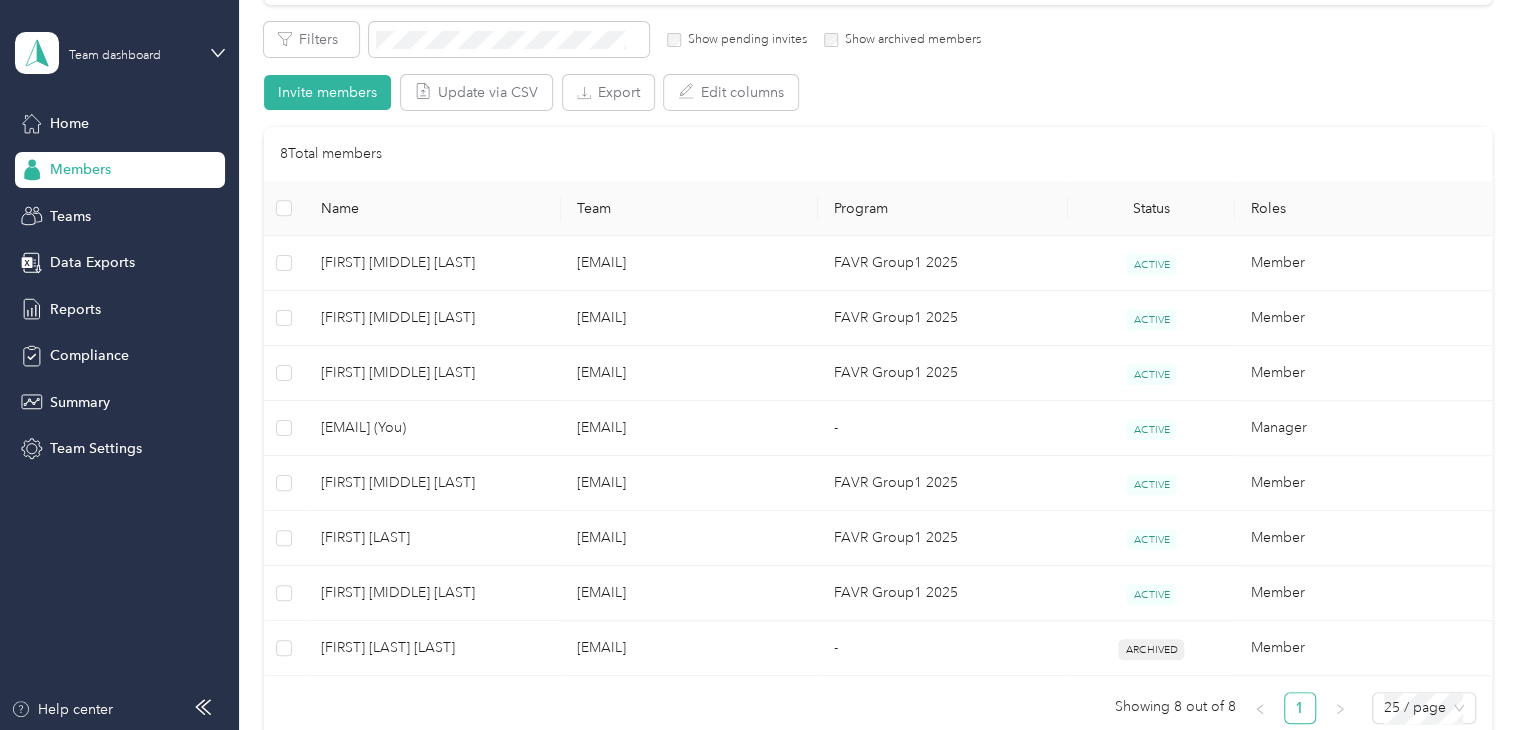 scroll, scrollTop: 372, scrollLeft: 0, axis: vertical 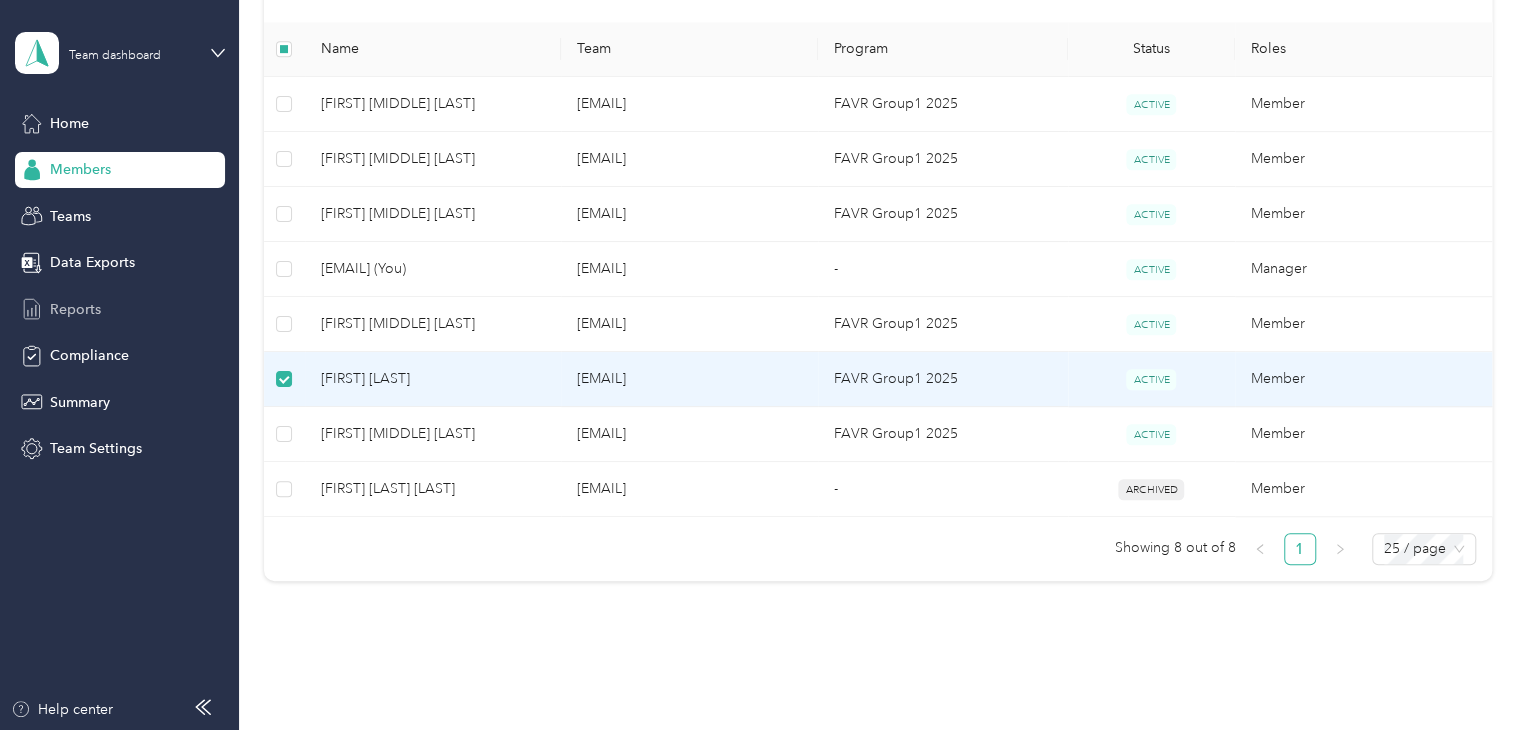 click on "Reports" at bounding box center [75, 309] 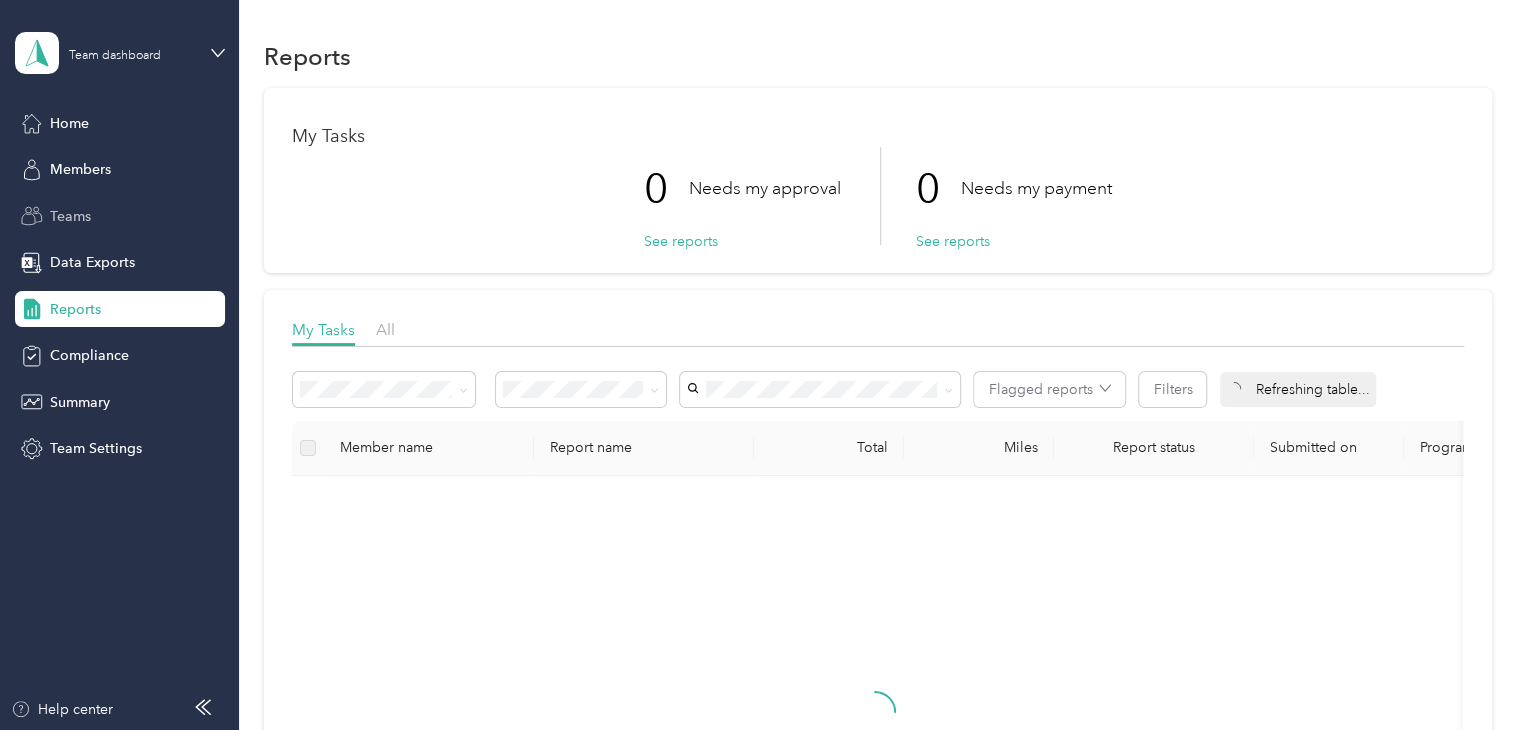 click on "Teams" at bounding box center (70, 216) 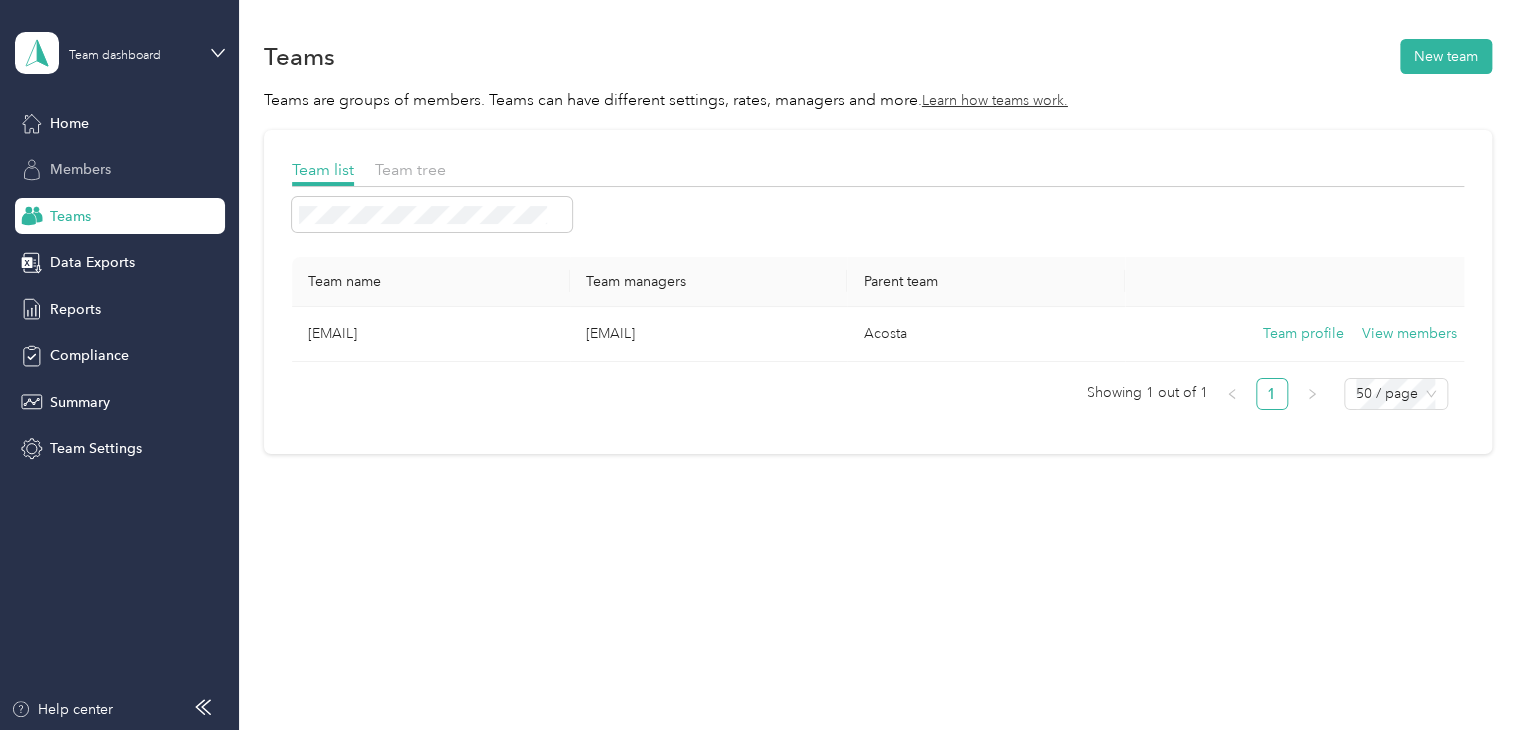 click on "Members" at bounding box center (80, 169) 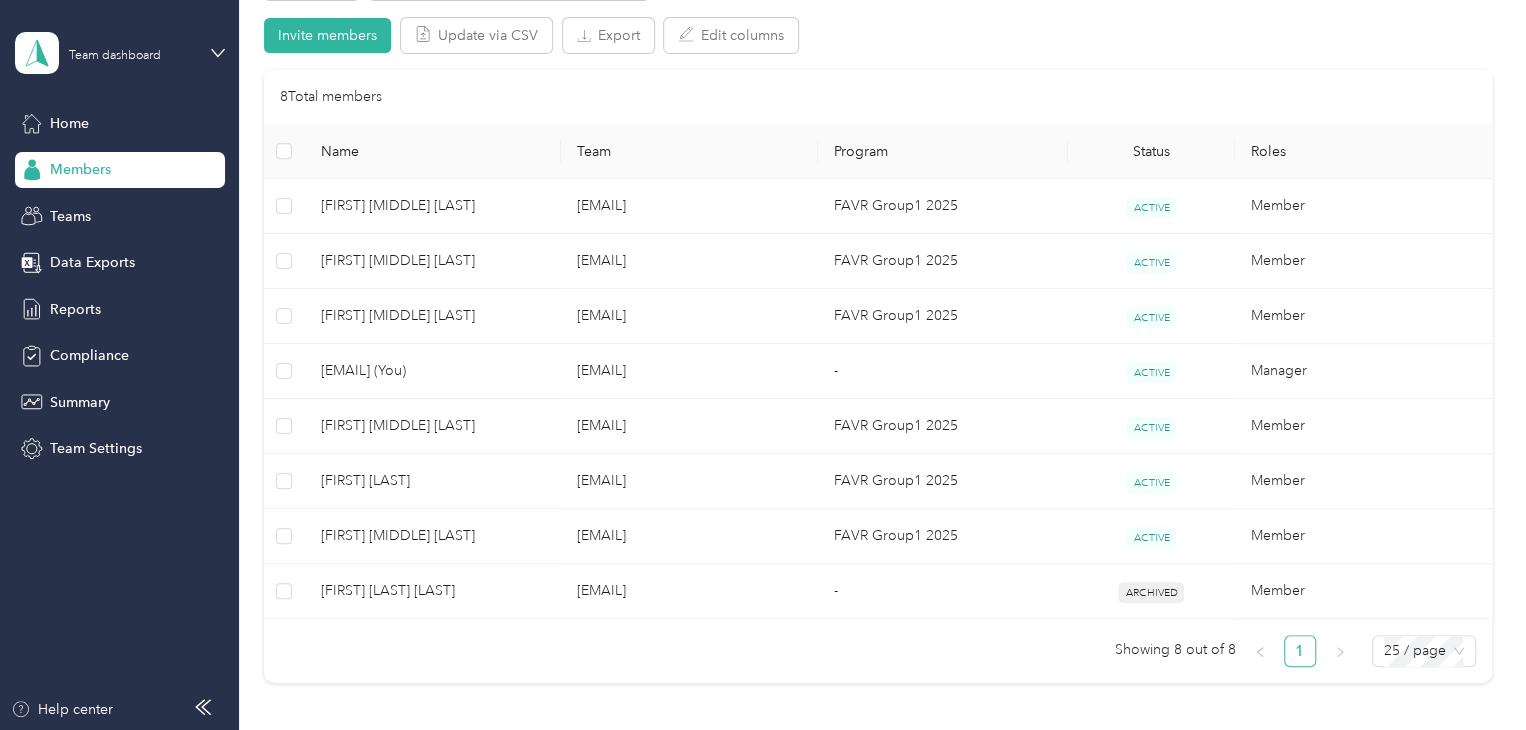 scroll, scrollTop: 412, scrollLeft: 0, axis: vertical 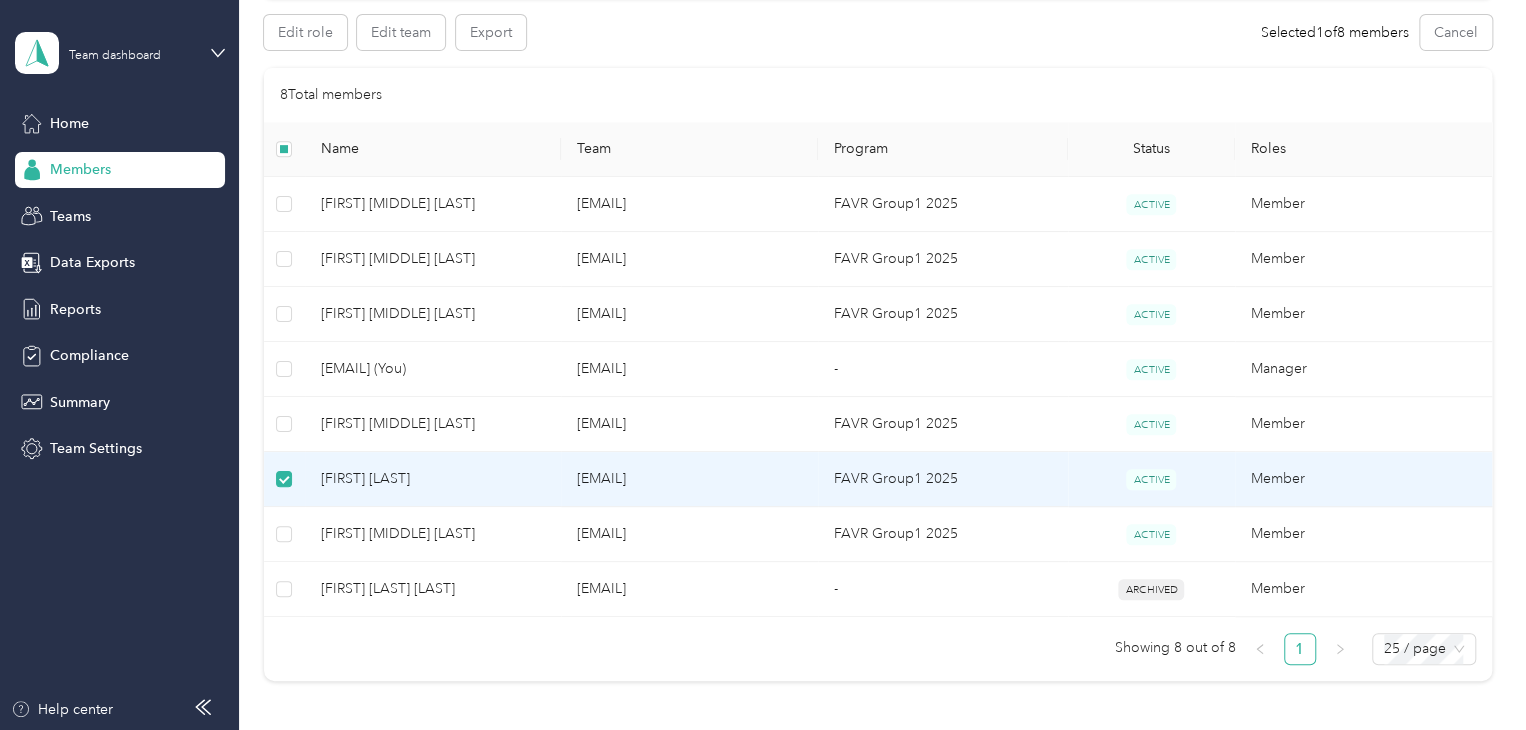 click on "Member" at bounding box center (1363, 479) 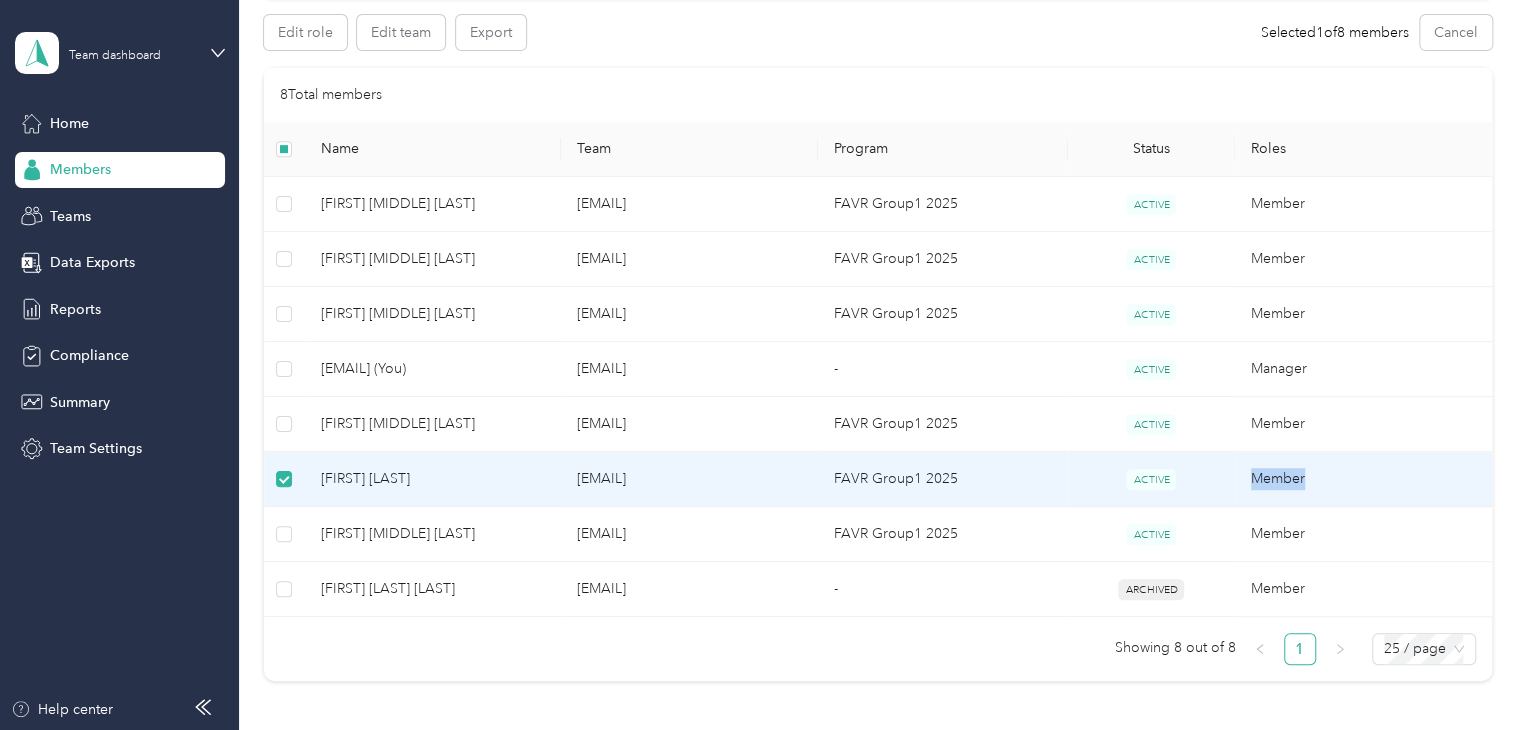 click on "Member" at bounding box center [1363, 479] 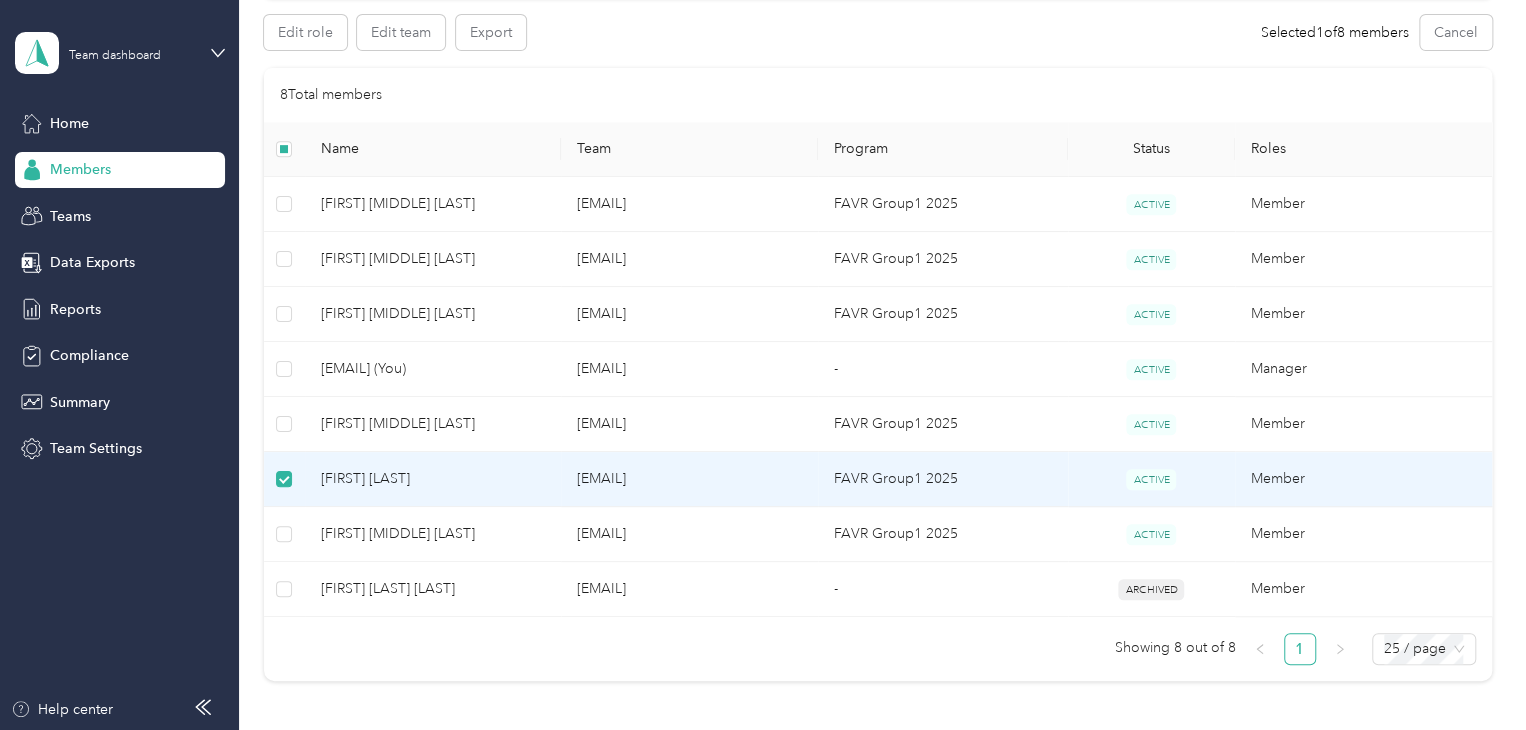 click on "[FIRST]  [LAST]" at bounding box center (433, 479) 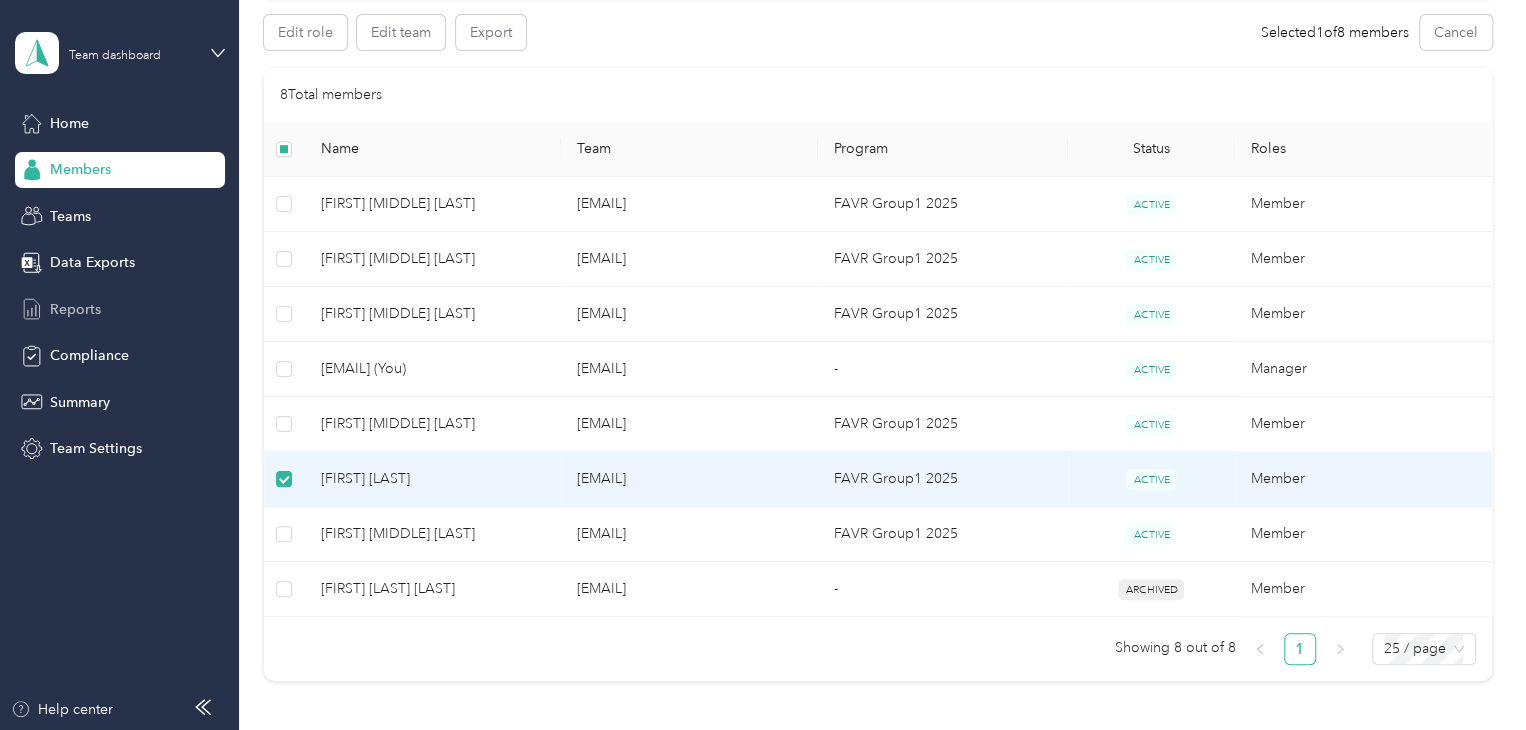 click on "Reports" at bounding box center (75, 309) 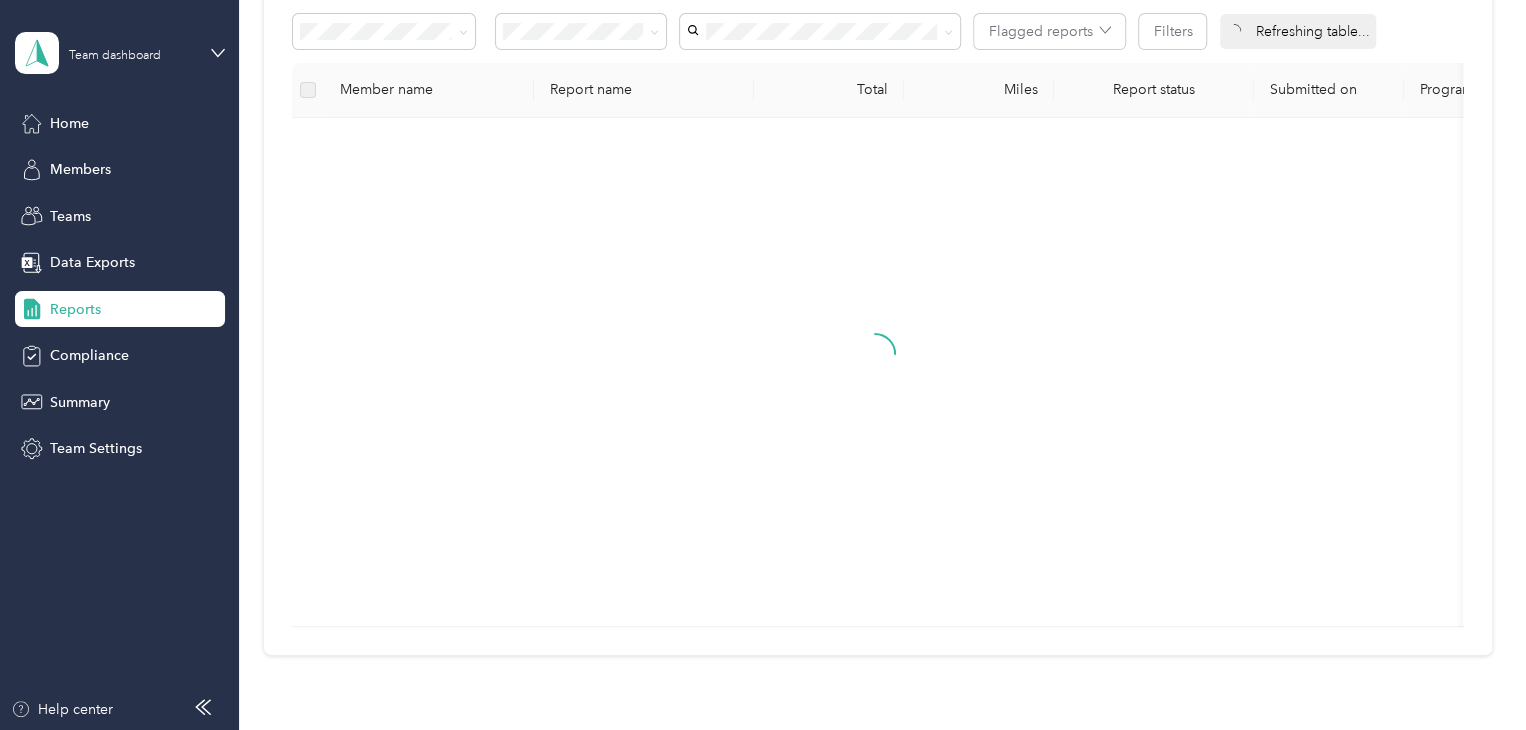 click at bounding box center (875, 372) 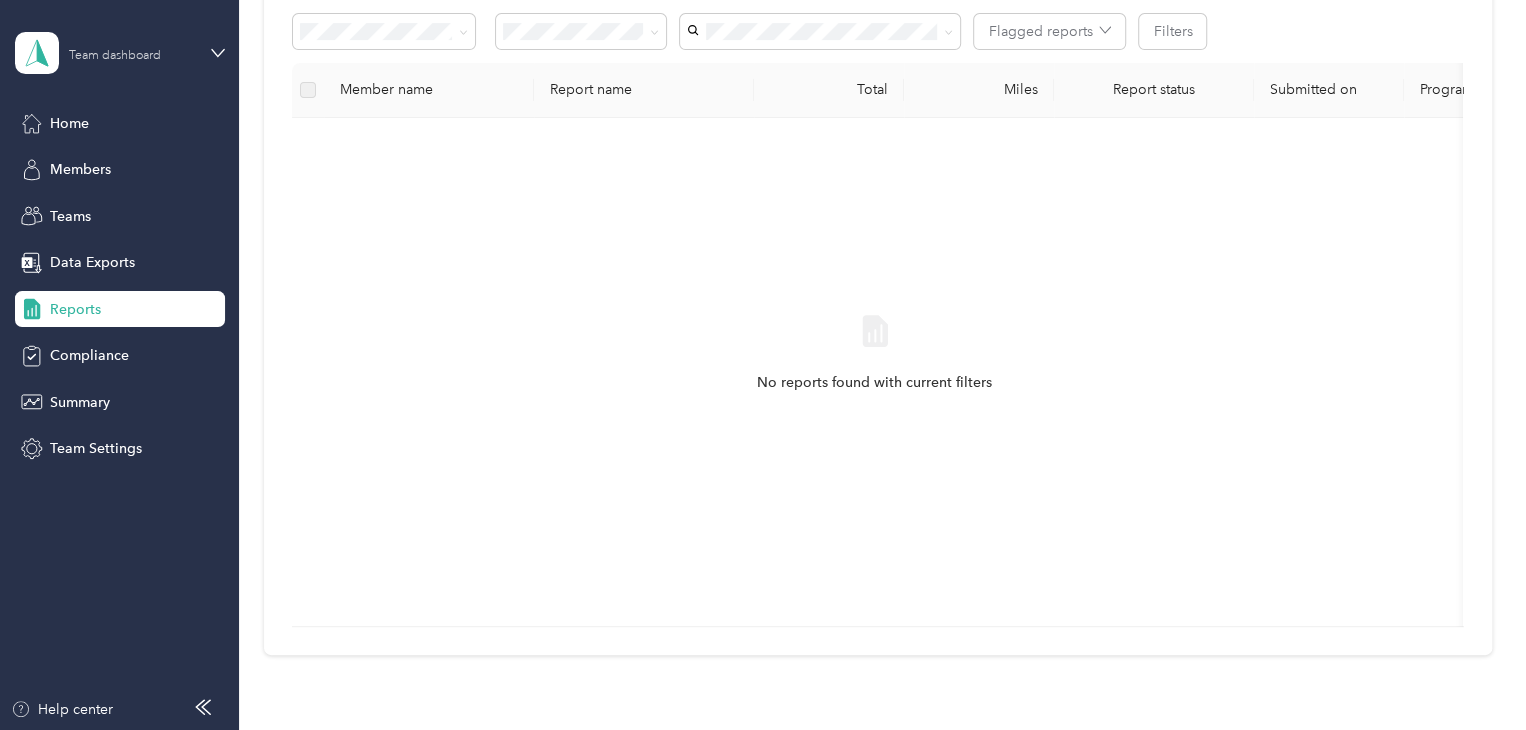 click on "Team dashboard" at bounding box center (115, 56) 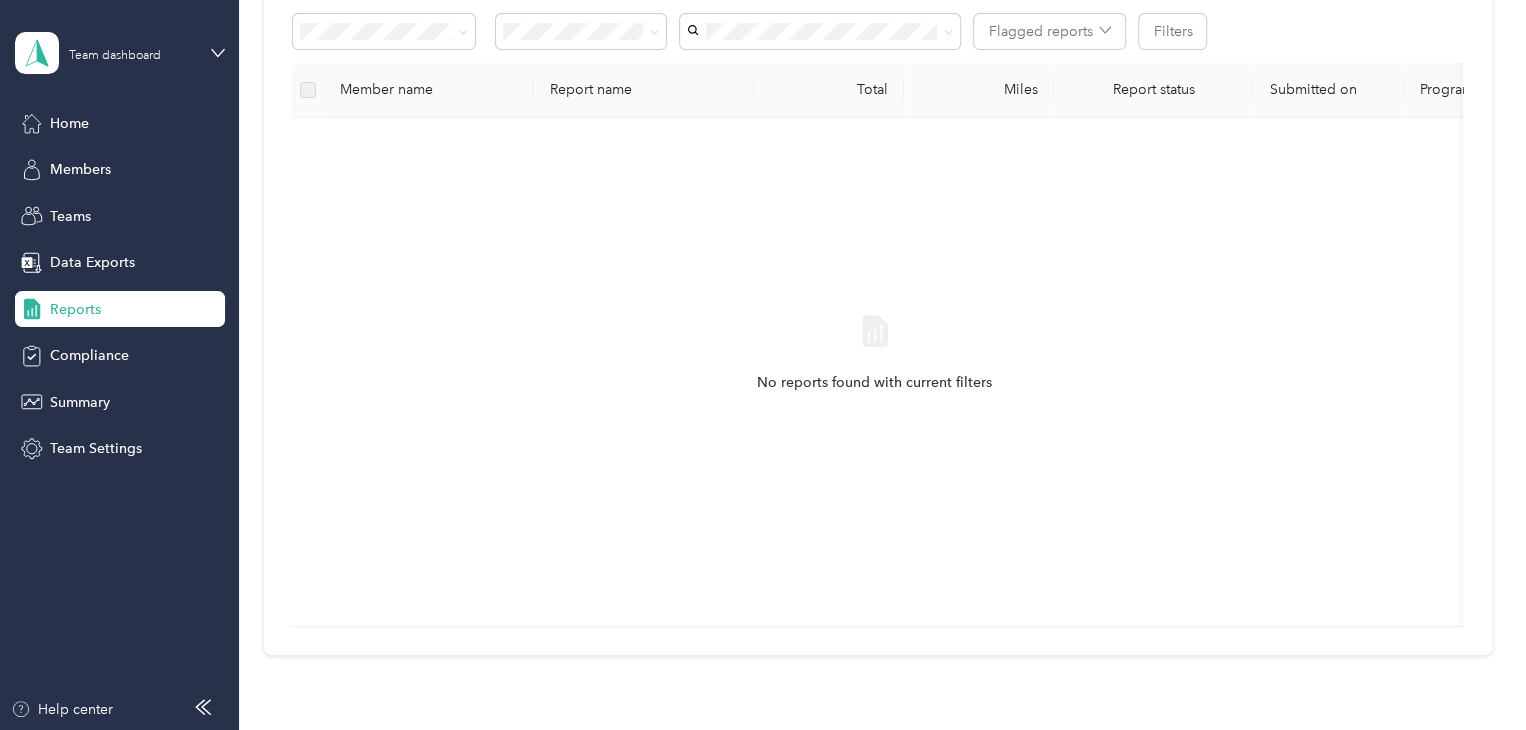 click on "Team dashboard" at bounding box center [167, 164] 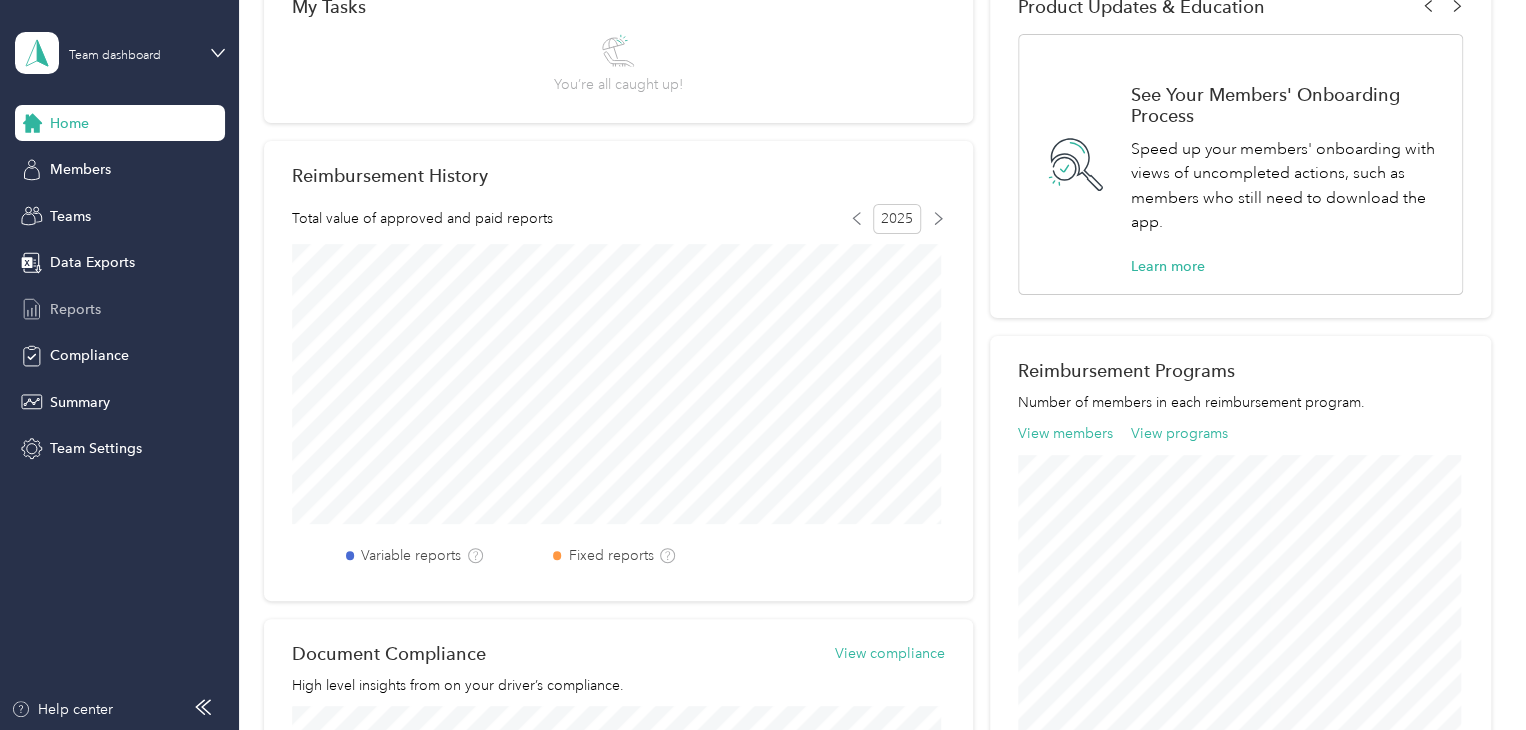 click on "Reports" at bounding box center (75, 309) 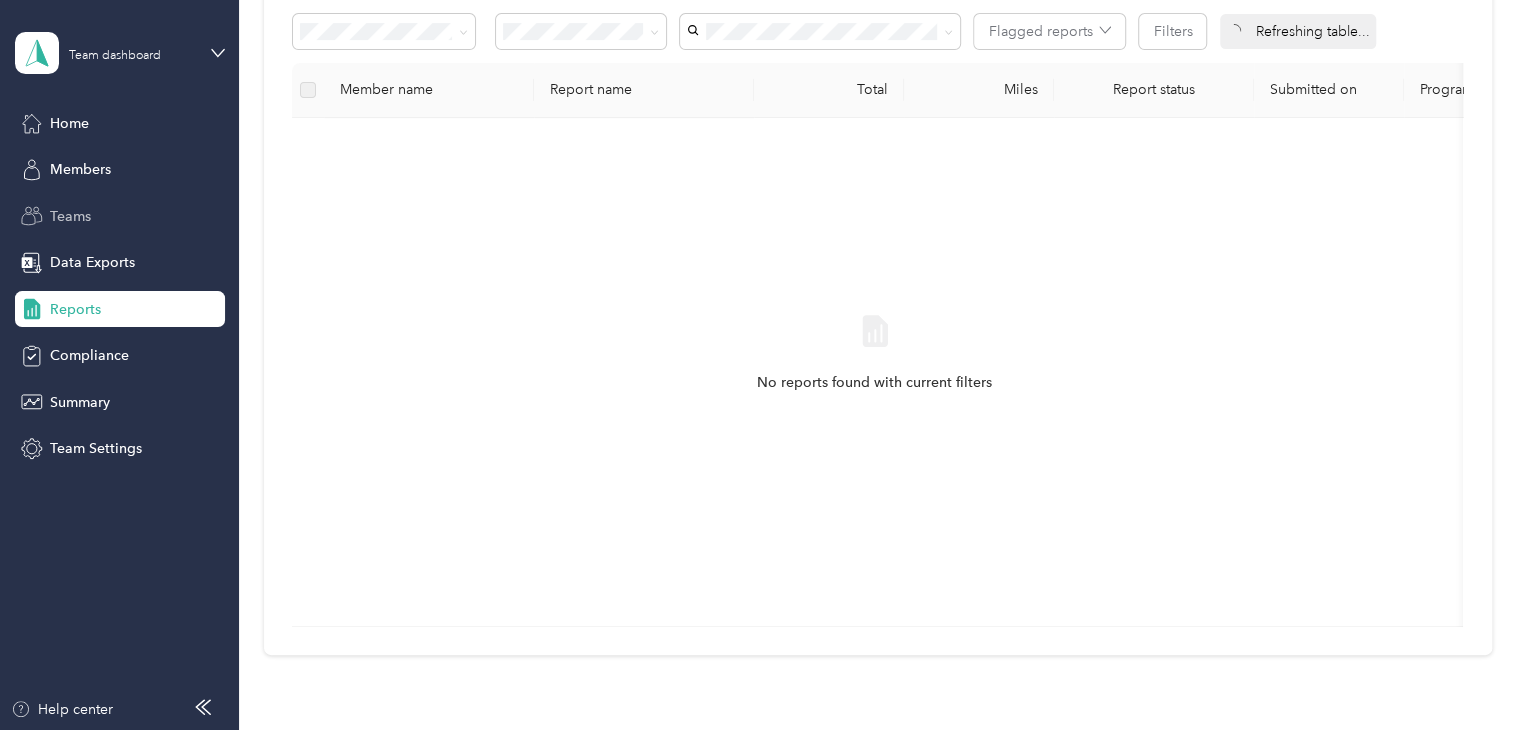click on "Teams" at bounding box center (70, 216) 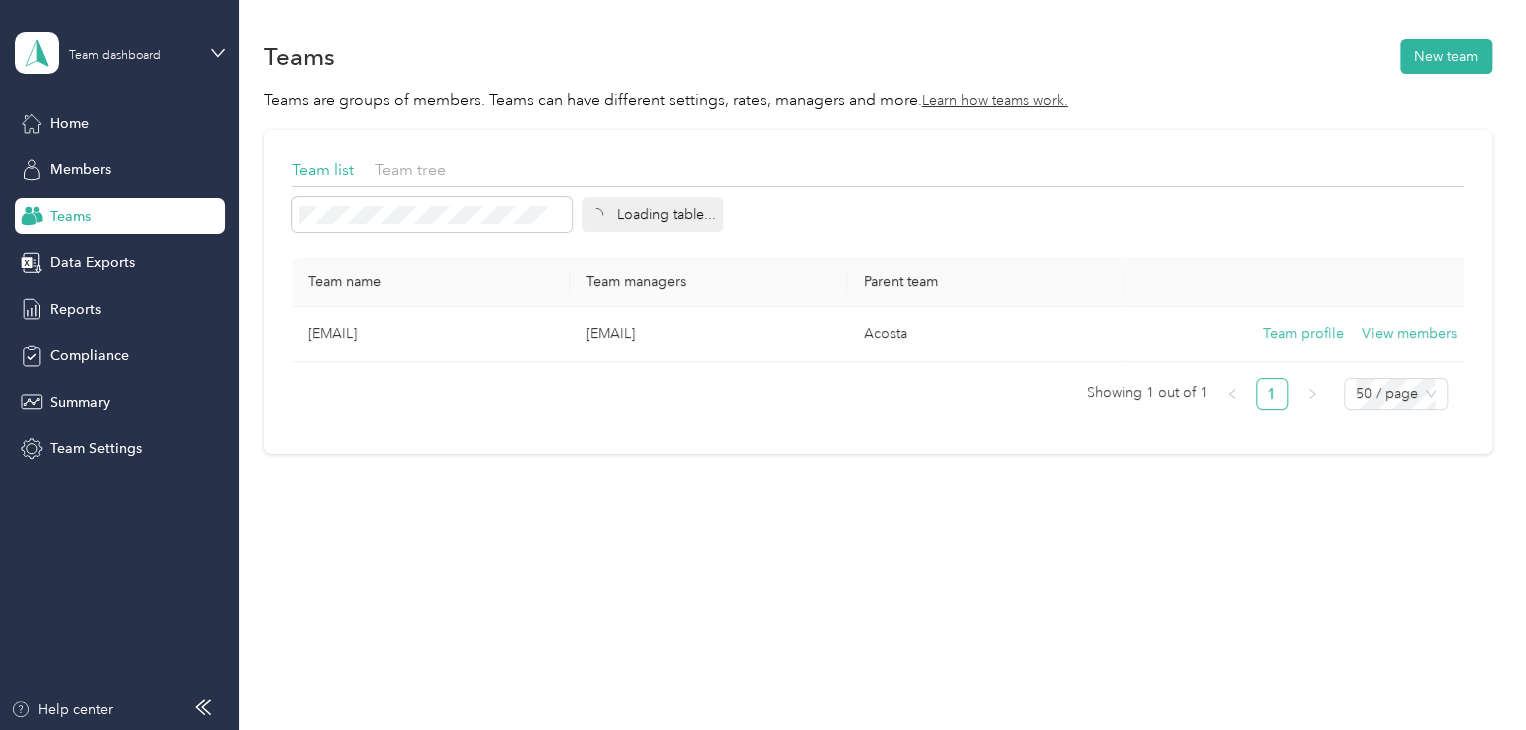 scroll, scrollTop: 0, scrollLeft: 0, axis: both 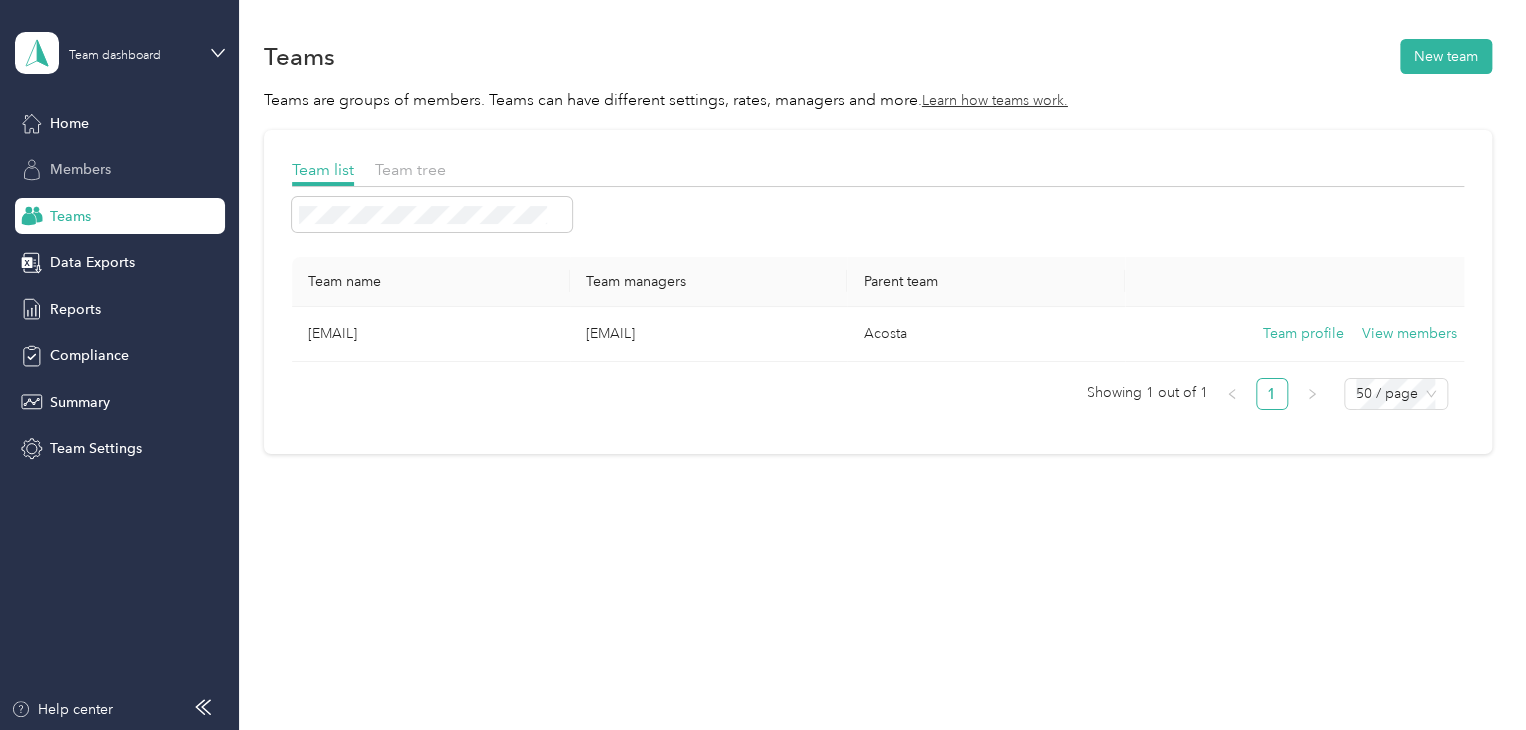 click on "Members" at bounding box center [80, 169] 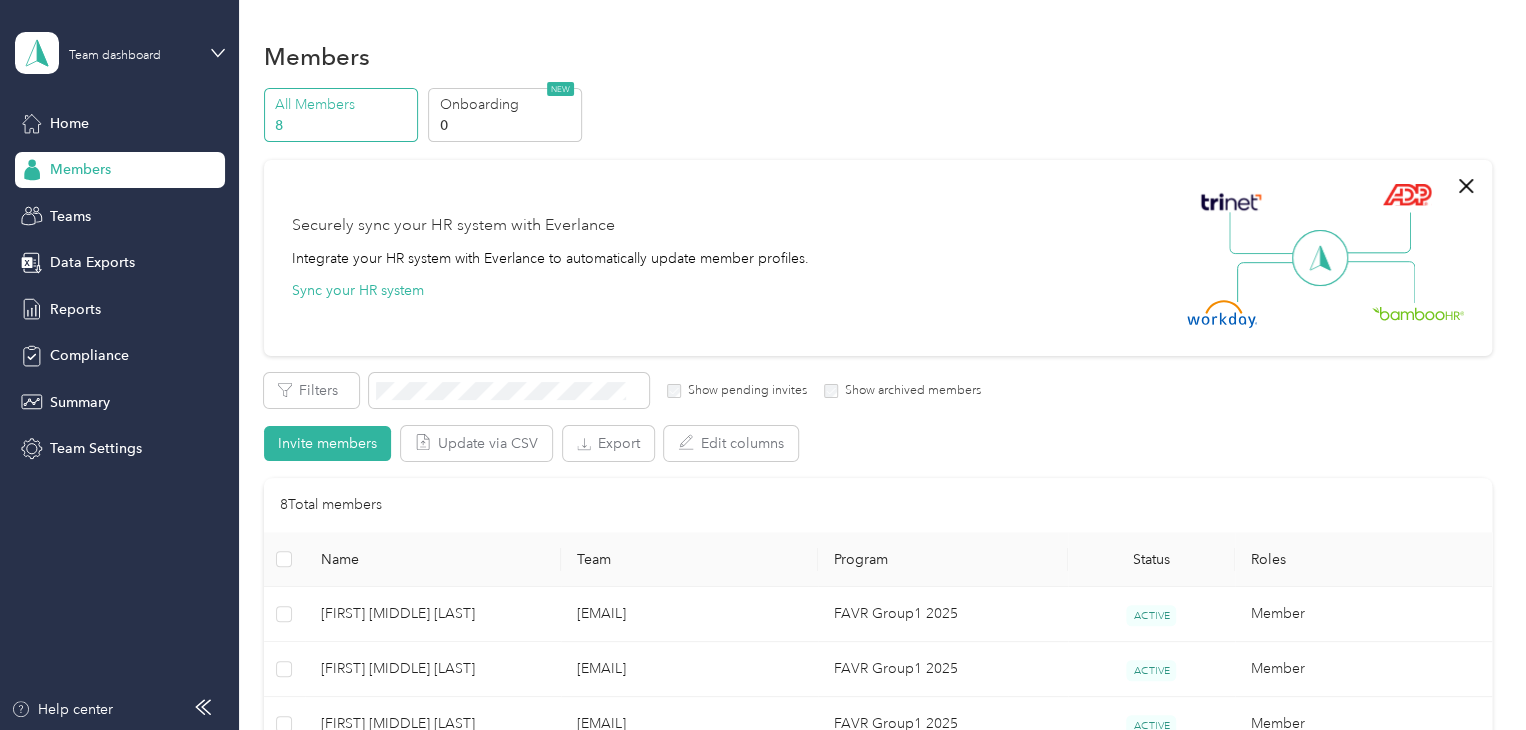 drag, startPoint x: 692, startPoint y: 561, endPoint x: 388, endPoint y: 607, distance: 307.46057 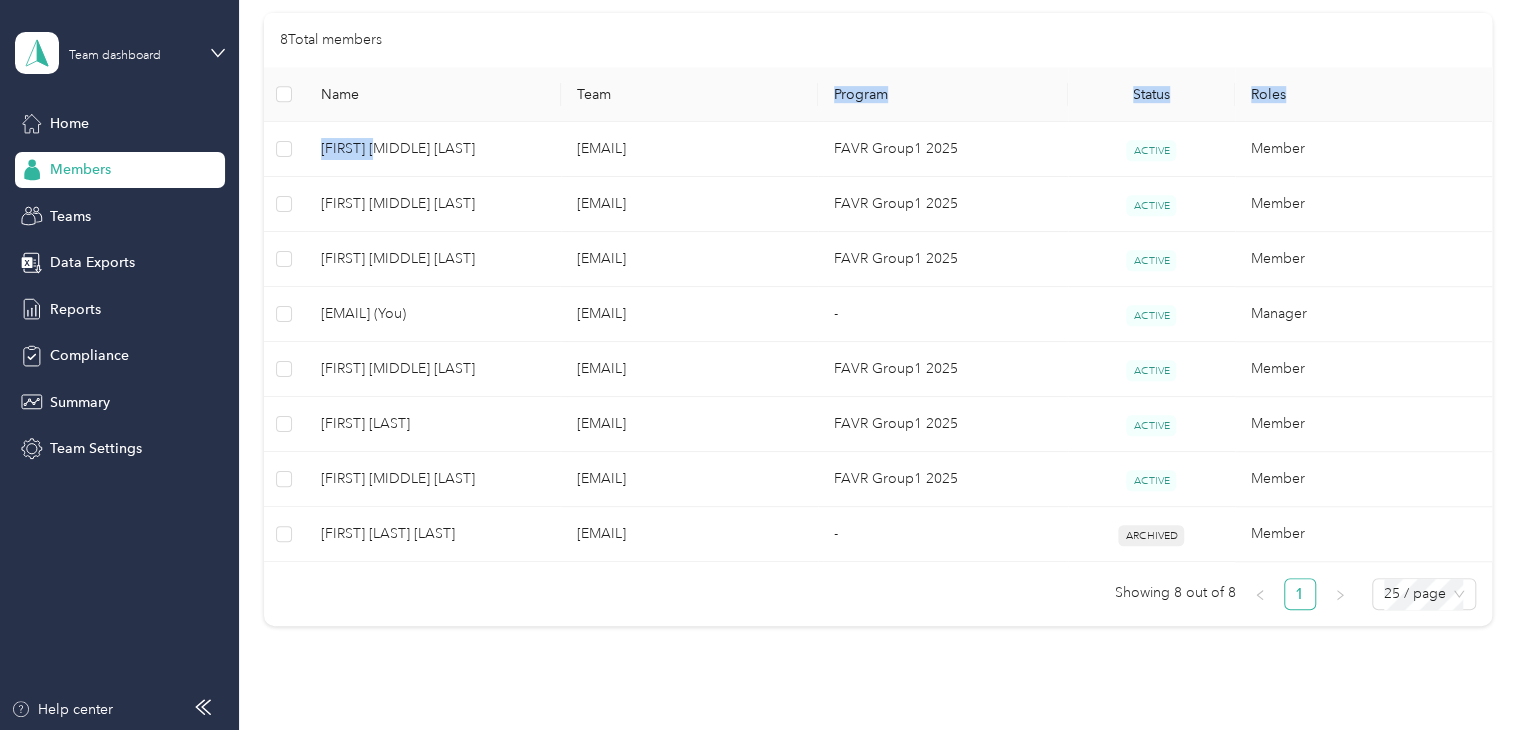 scroll, scrollTop: 452, scrollLeft: 0, axis: vertical 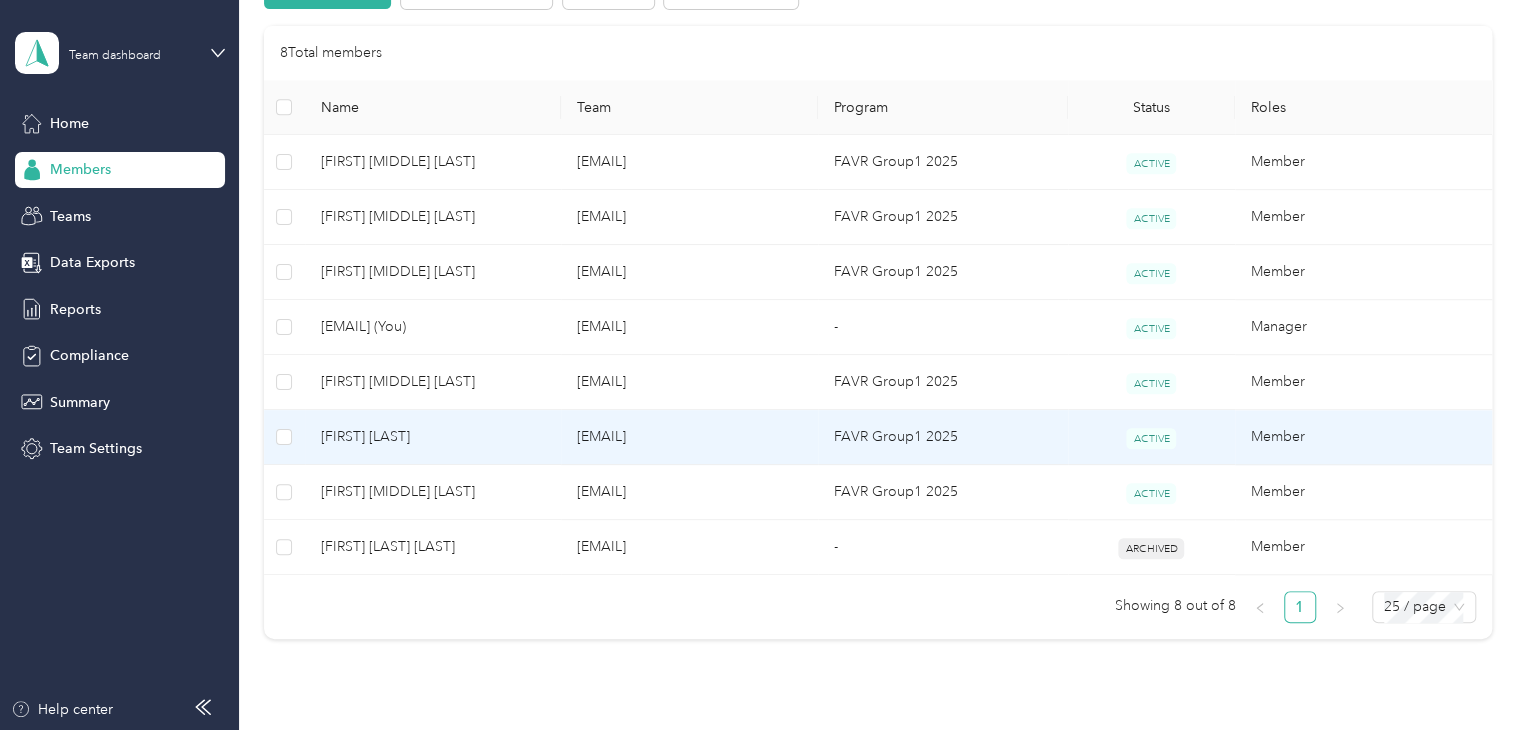 click on "[FIRST]  [LAST]" at bounding box center (433, 437) 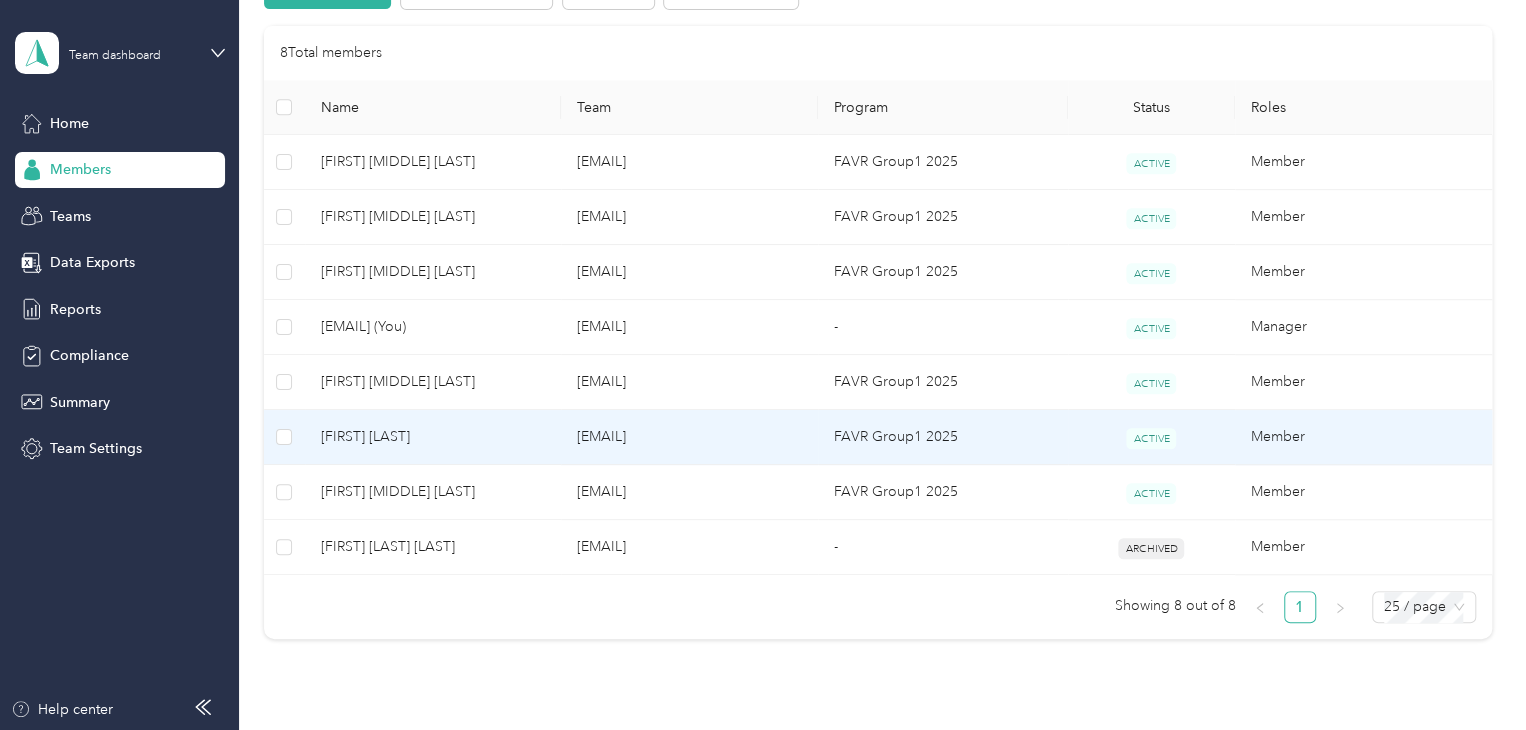 click on "Drag to resize Click to close Loading member data" at bounding box center [758, 730] 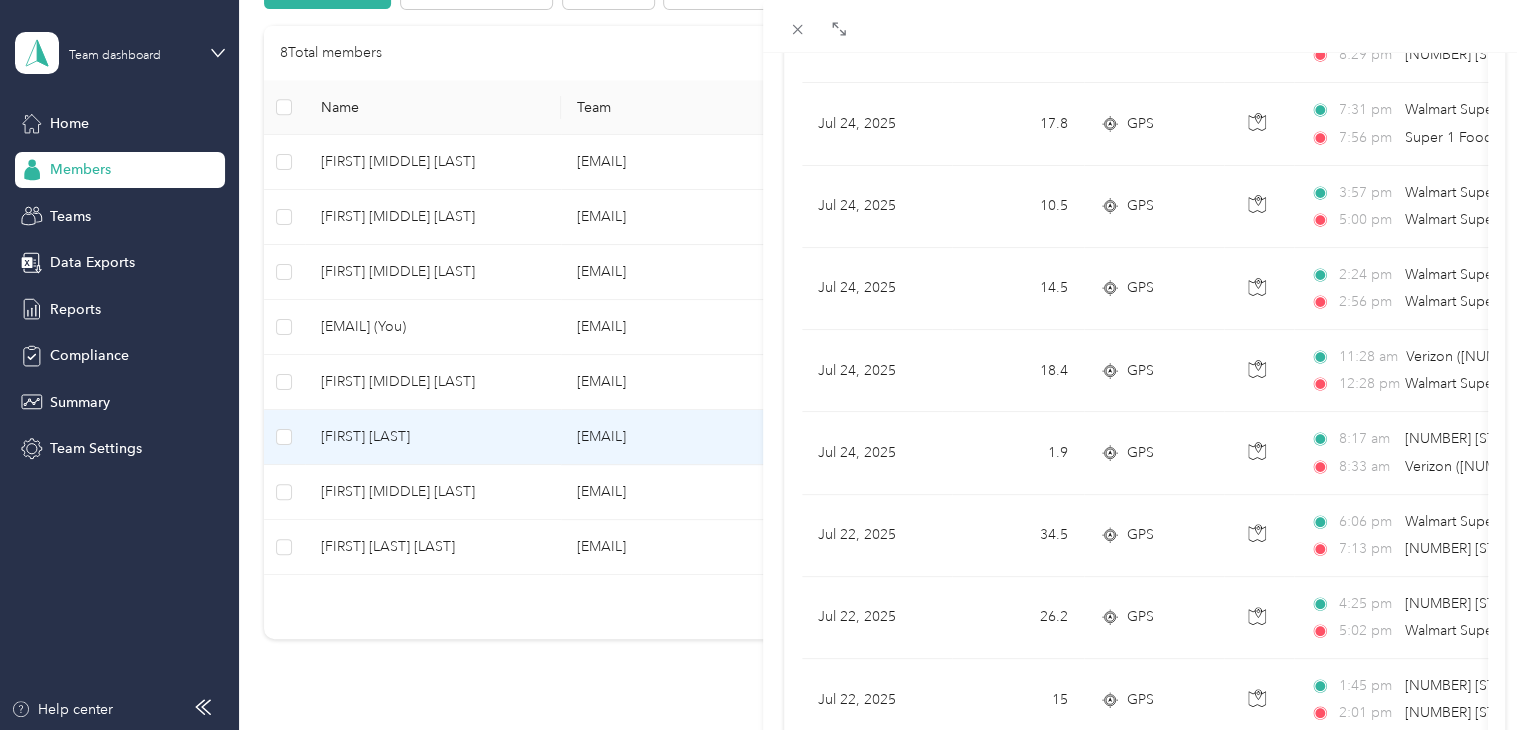 scroll, scrollTop: 136, scrollLeft: 0, axis: vertical 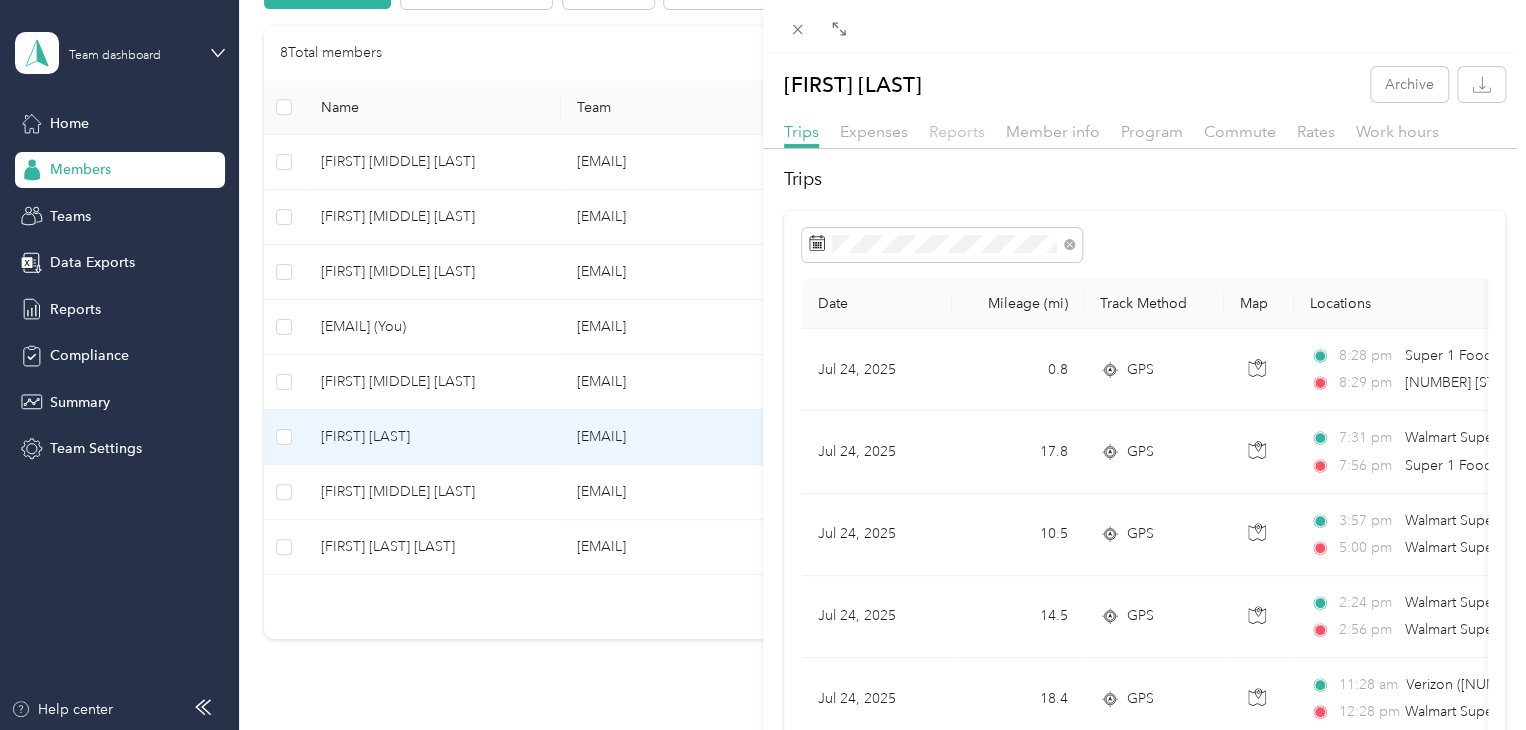 click on "Reports" at bounding box center (957, 131) 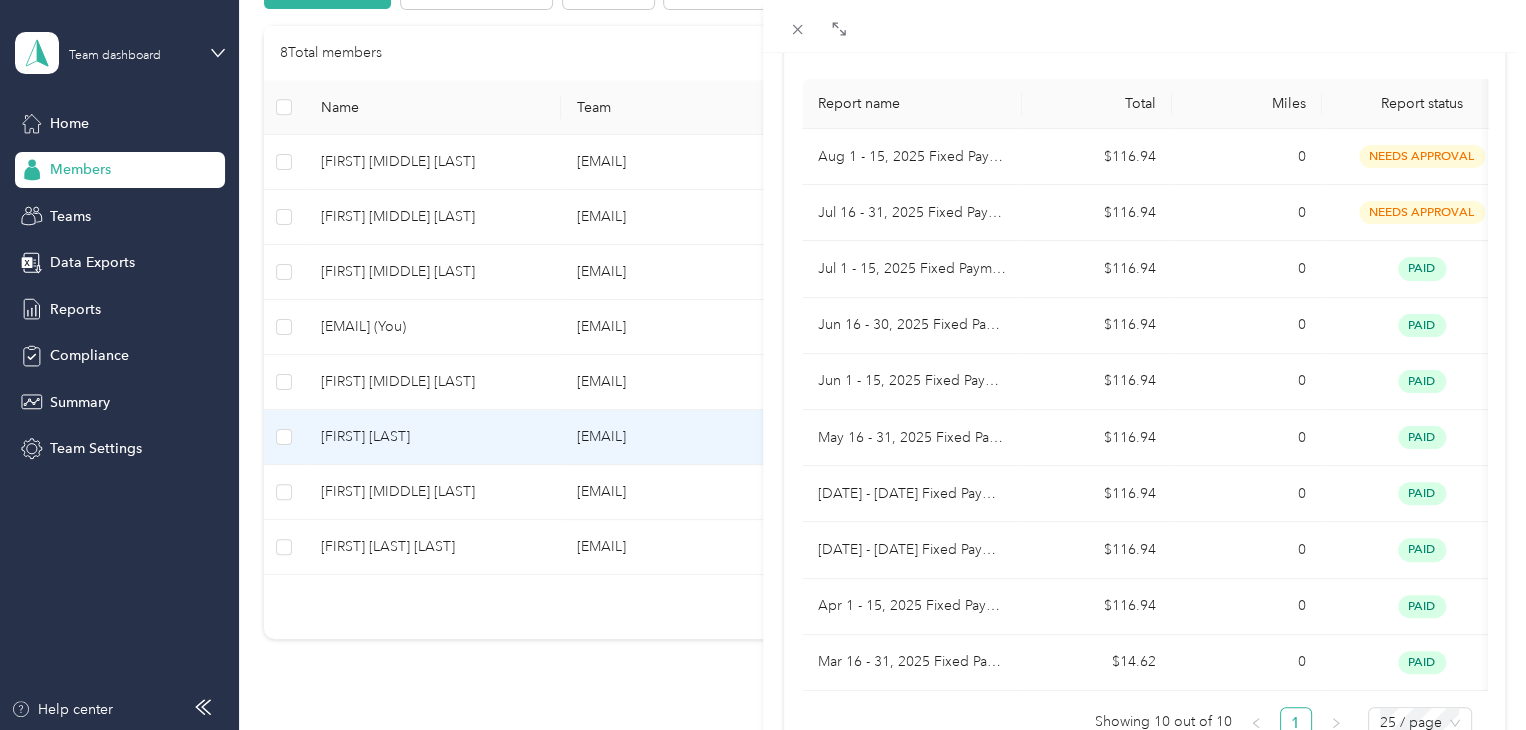 scroll, scrollTop: 237, scrollLeft: 0, axis: vertical 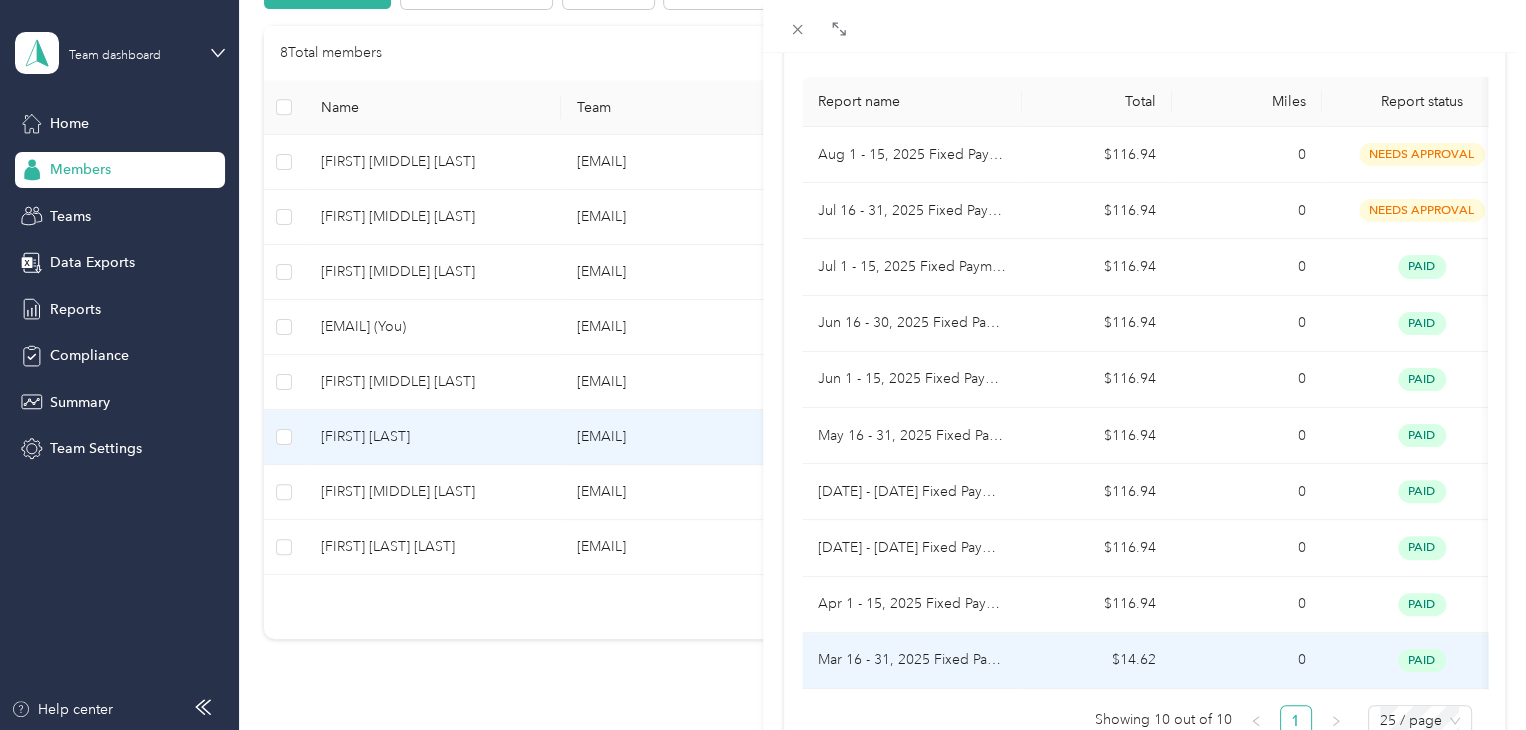 click on "Mar 16 - 31, 2025 Fixed Payment" at bounding box center [912, 660] 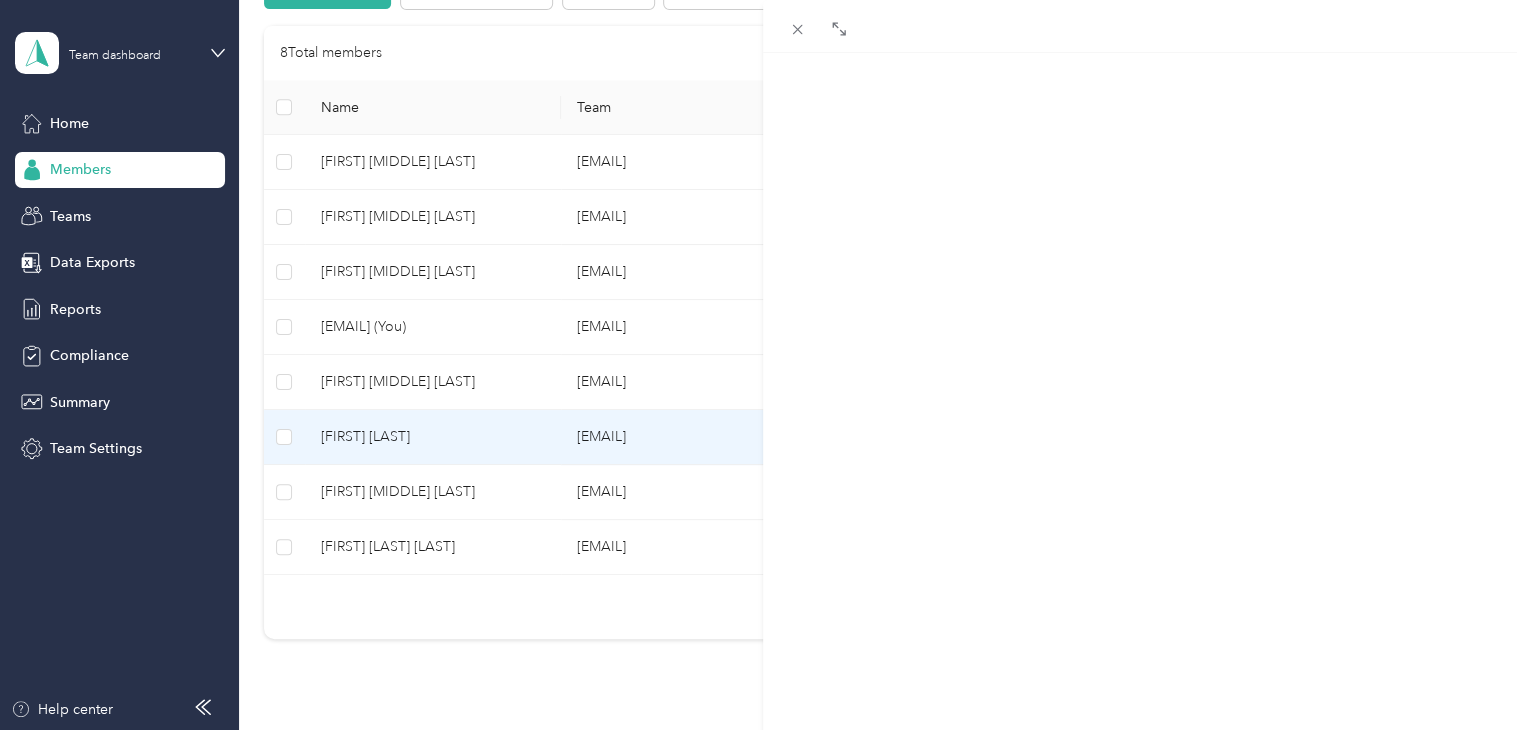 scroll, scrollTop: 189, scrollLeft: 0, axis: vertical 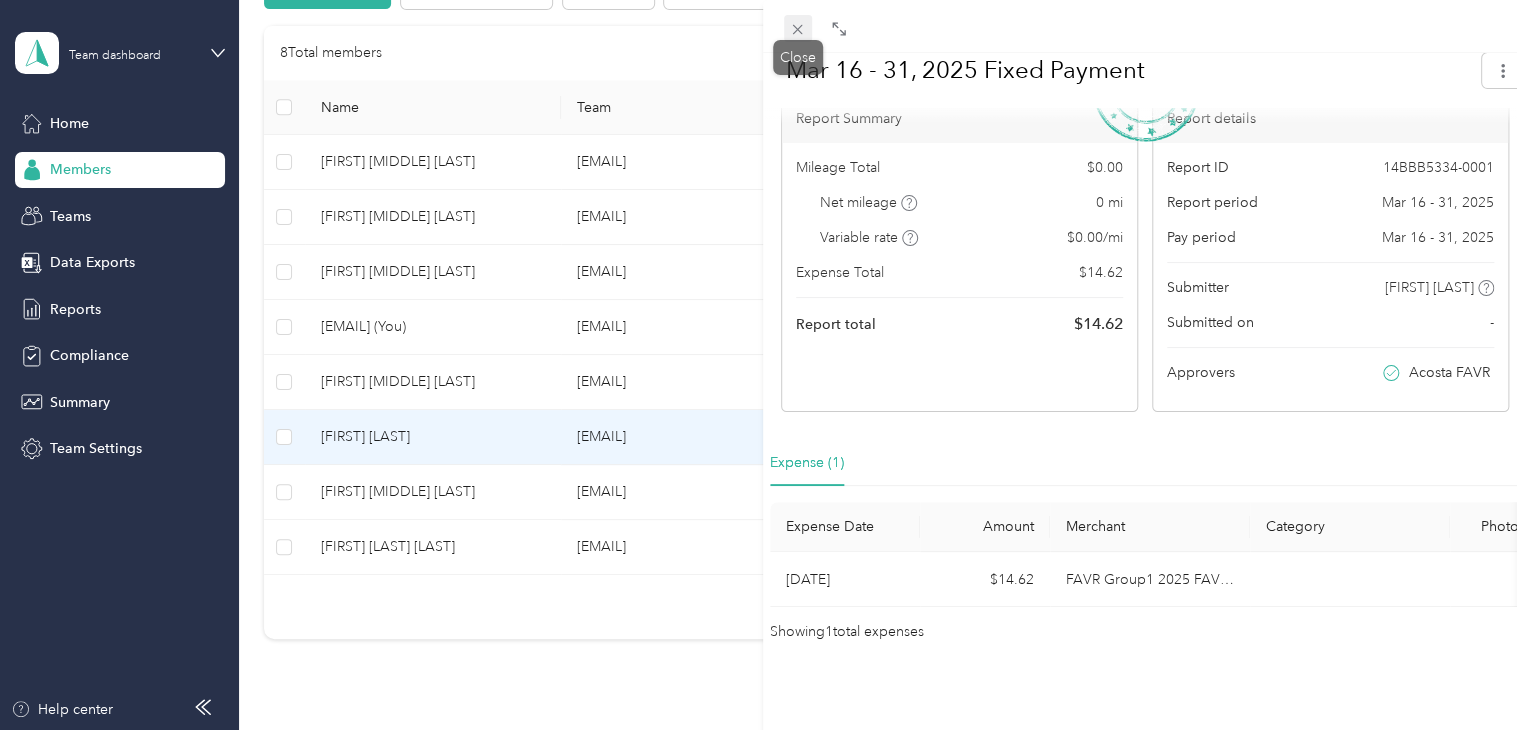 click 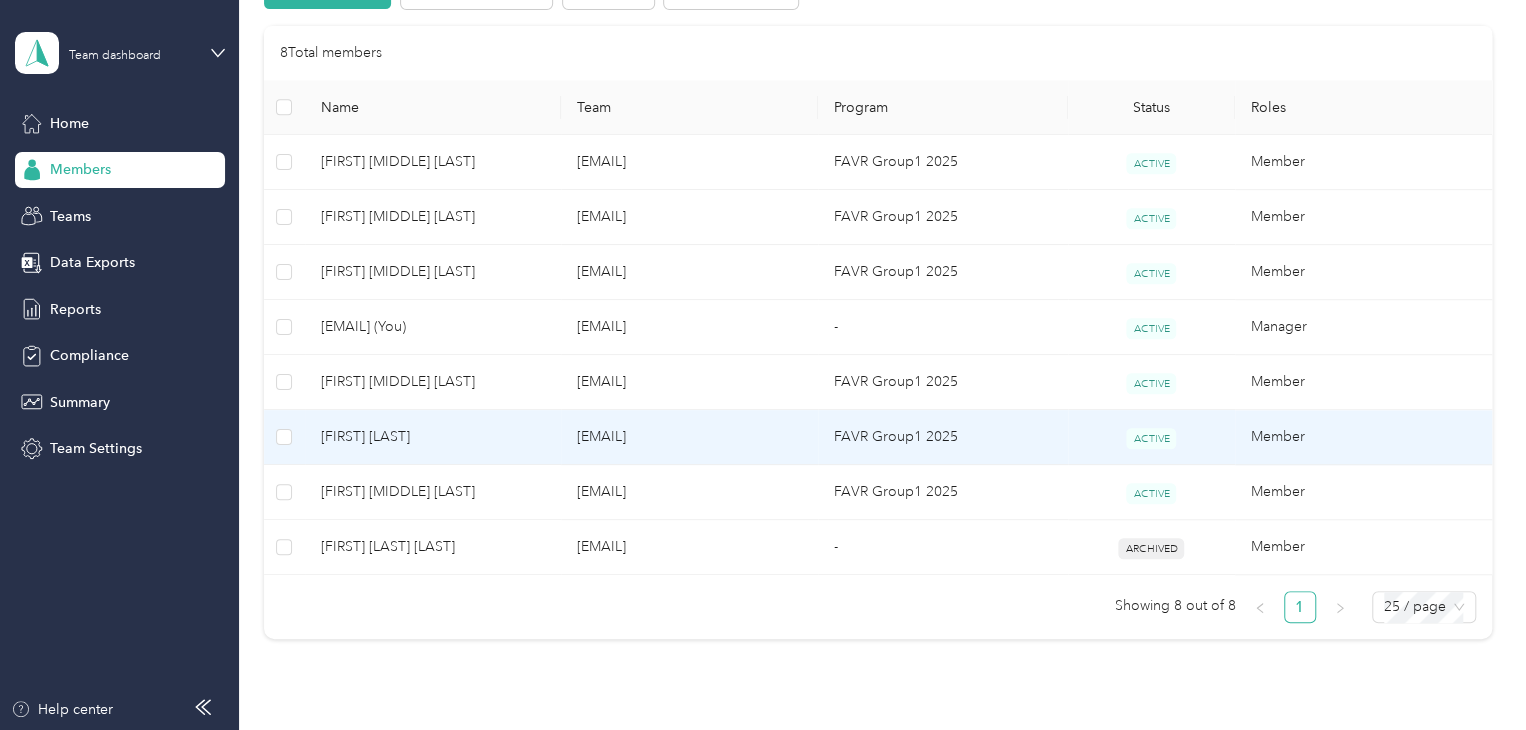 click on "[FIRST]  [LAST]" at bounding box center [433, 437] 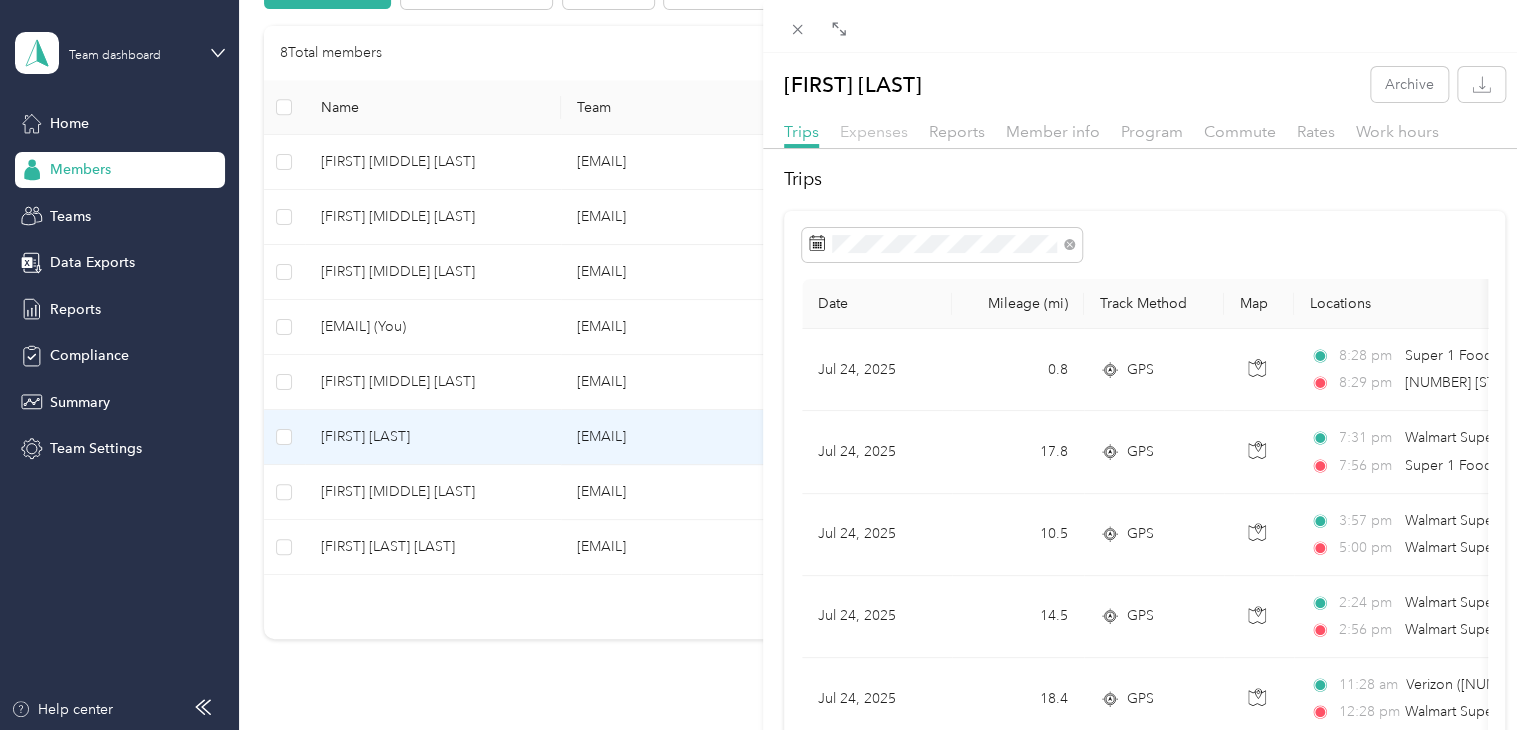 click on "Expenses" at bounding box center [874, 131] 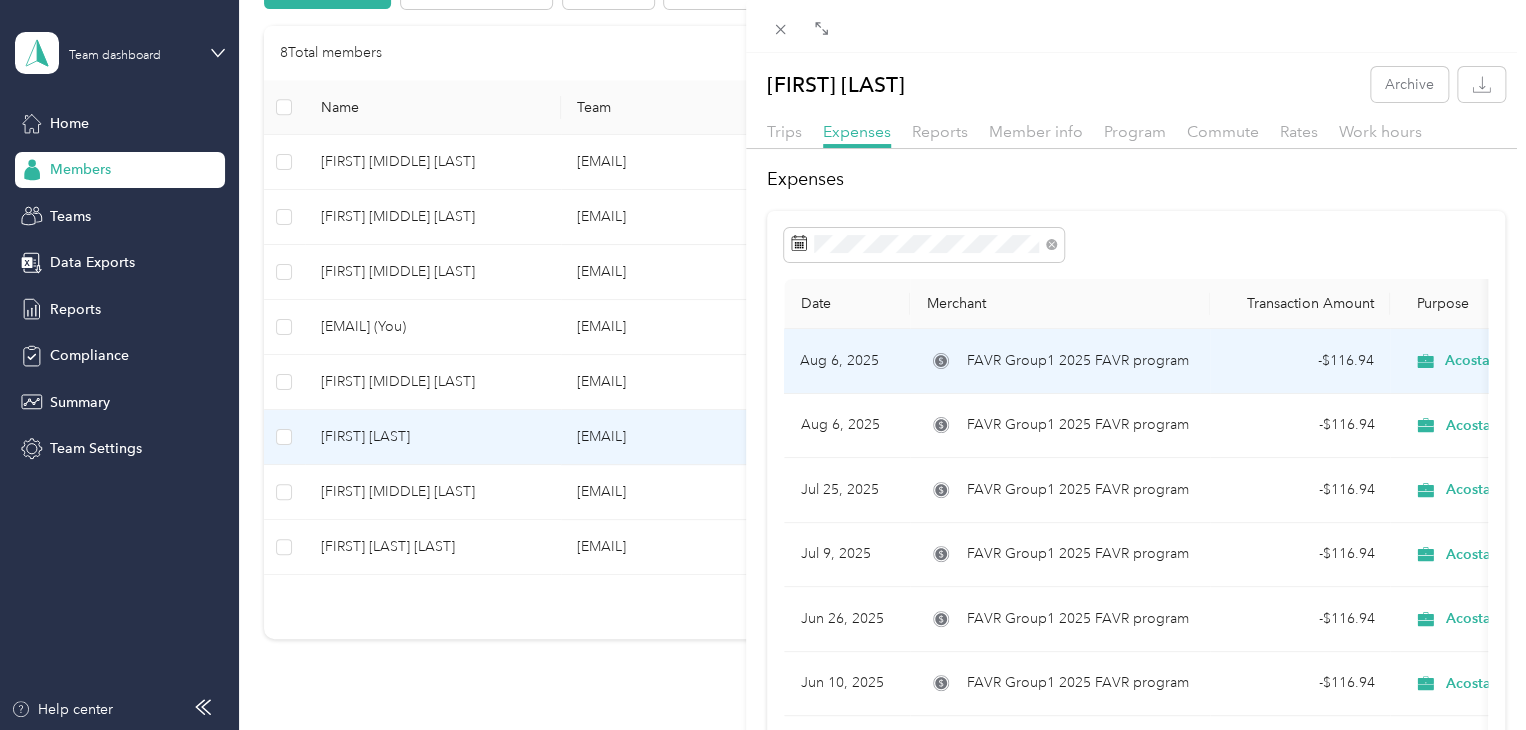 drag, startPoint x: 760, startPoint y: 369, endPoint x: 923, endPoint y: 365, distance: 163.04907 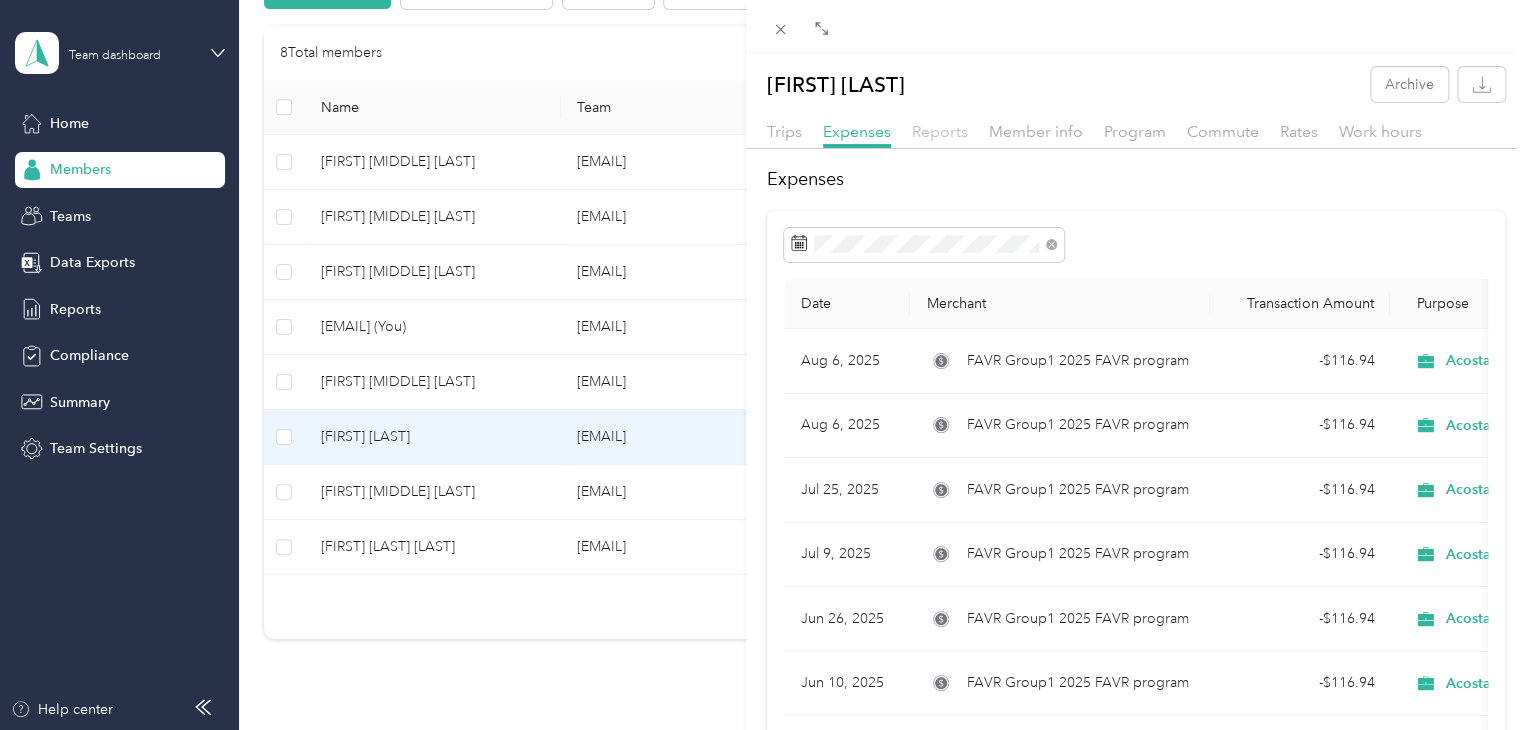 click on "Reports" at bounding box center (940, 131) 